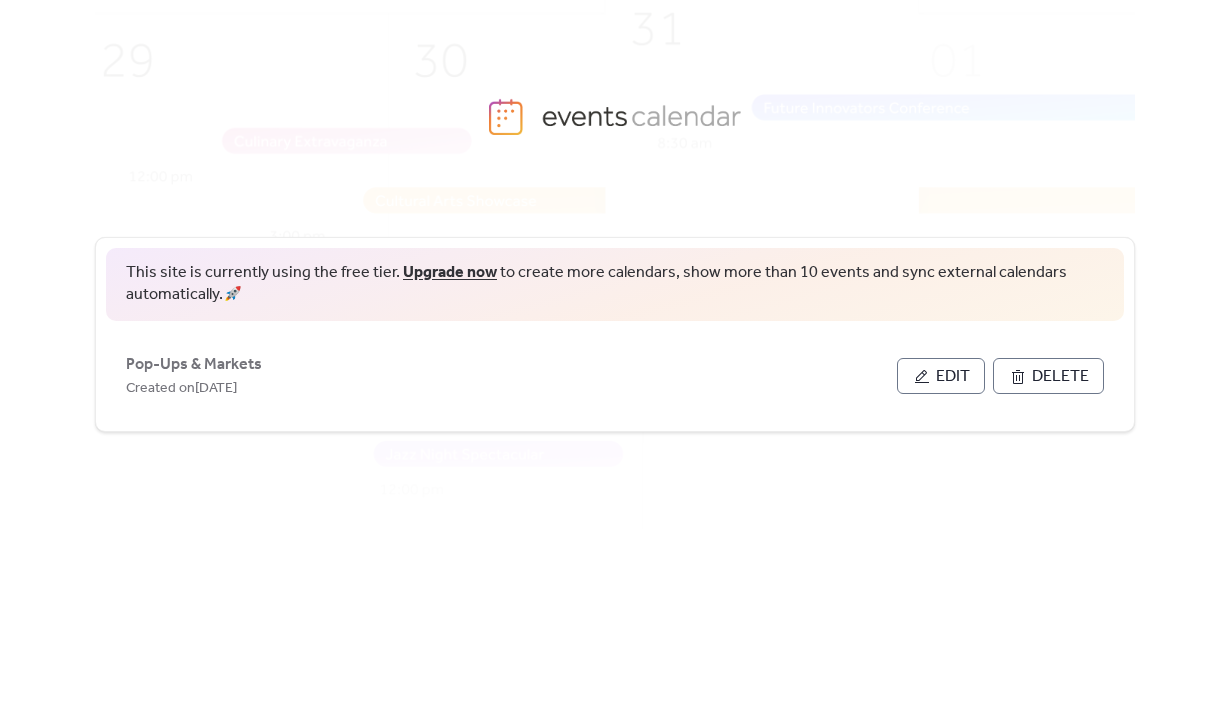 scroll, scrollTop: 0, scrollLeft: 0, axis: both 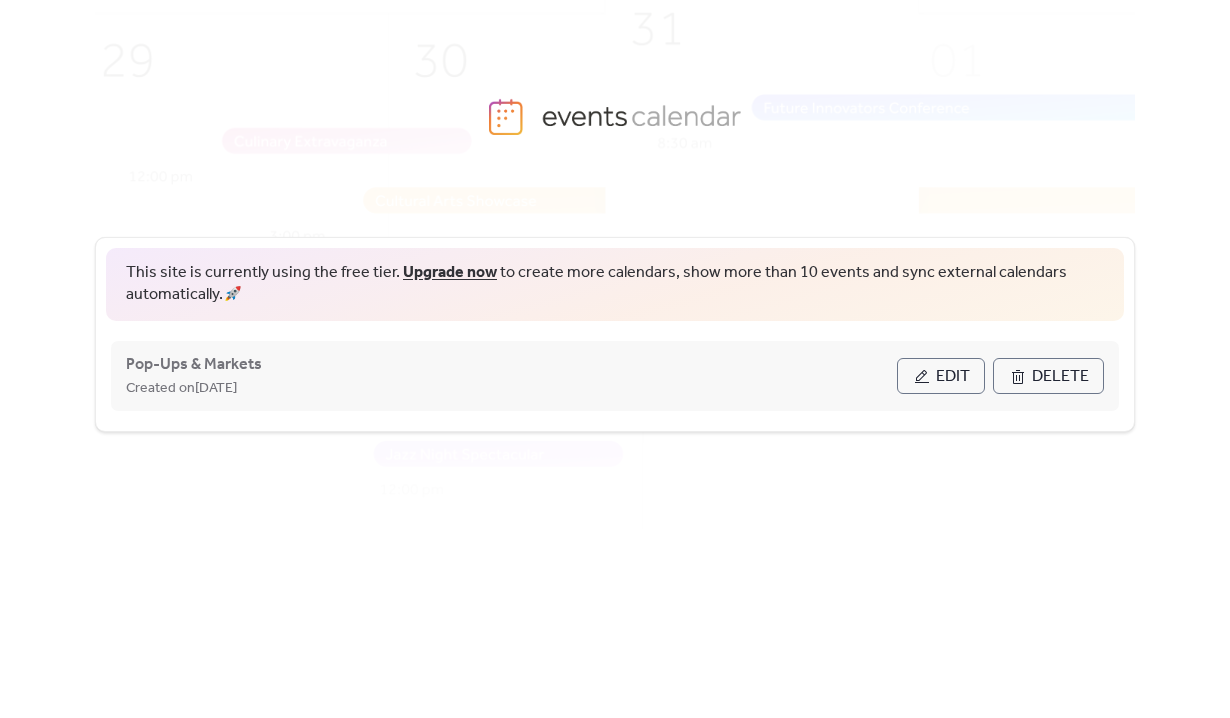 click on "Edit" at bounding box center [953, 377] 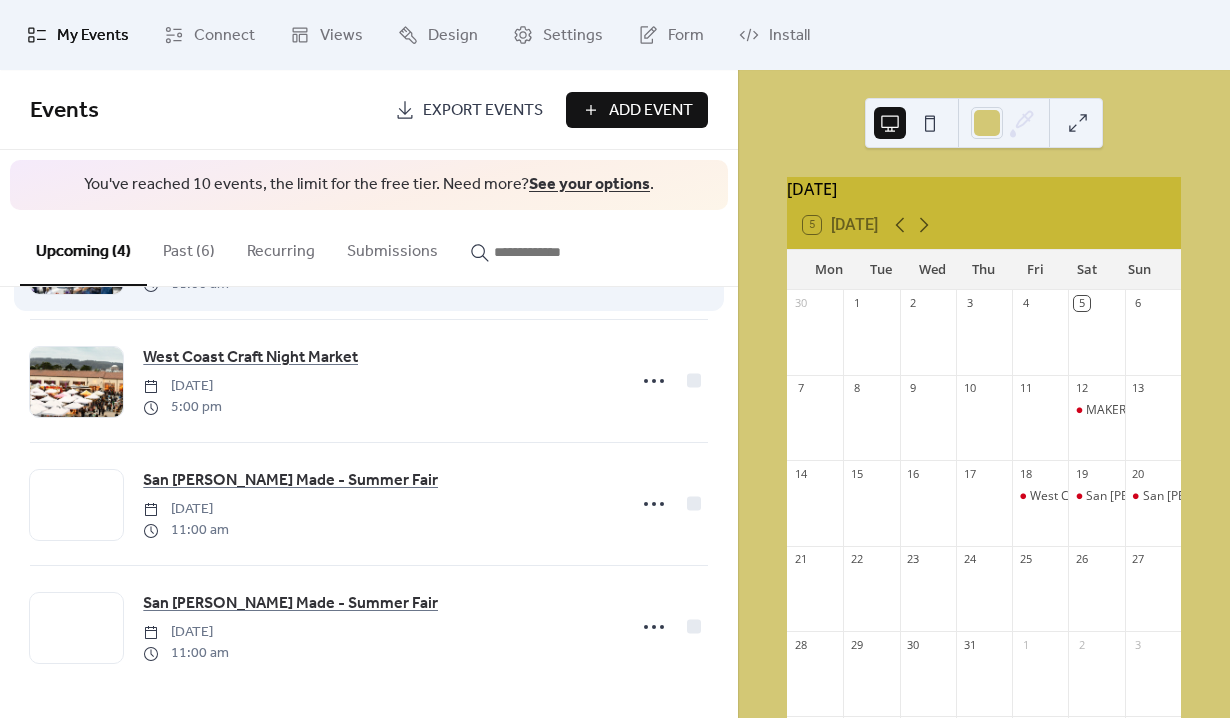 scroll, scrollTop: 44, scrollLeft: 0, axis: vertical 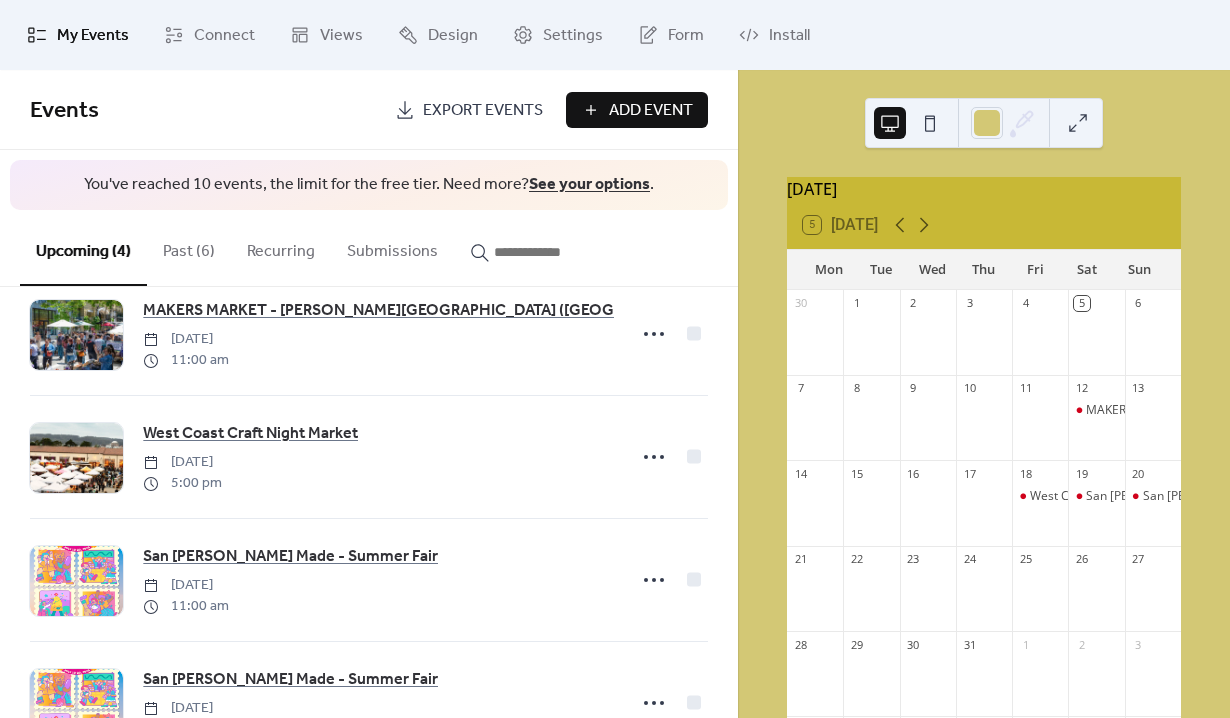 click on "Past  (6)" at bounding box center (189, 247) 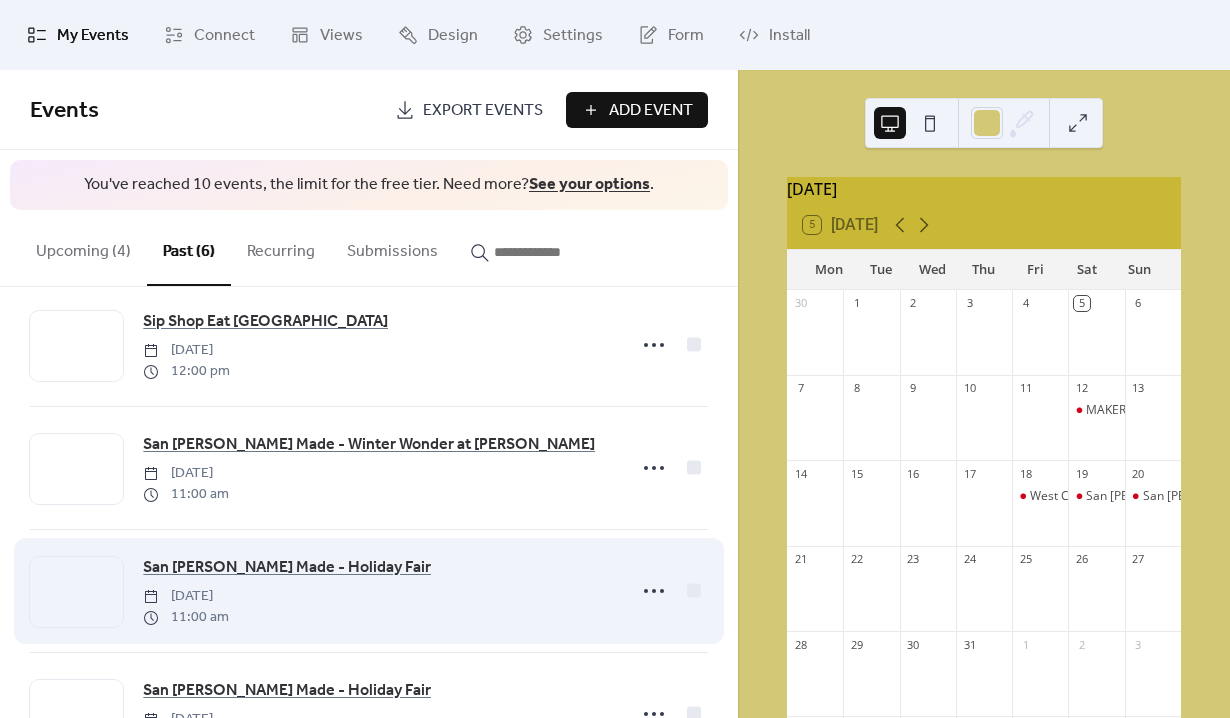 scroll, scrollTop: 32, scrollLeft: 0, axis: vertical 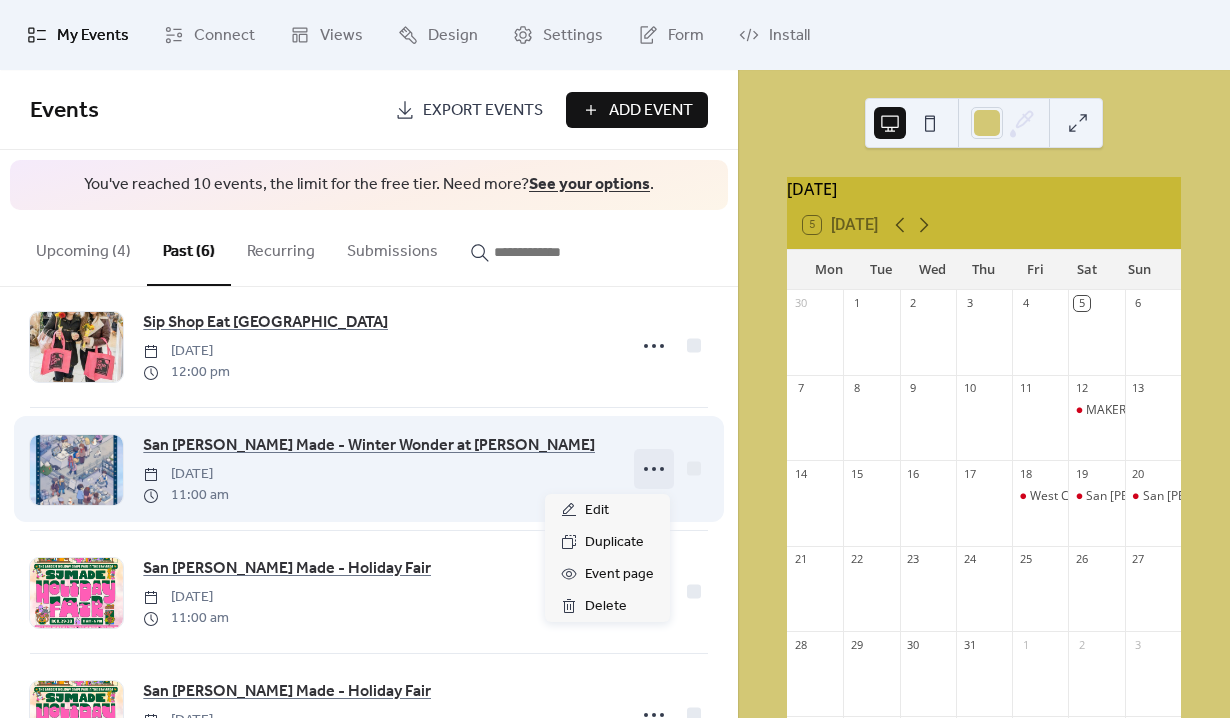 click 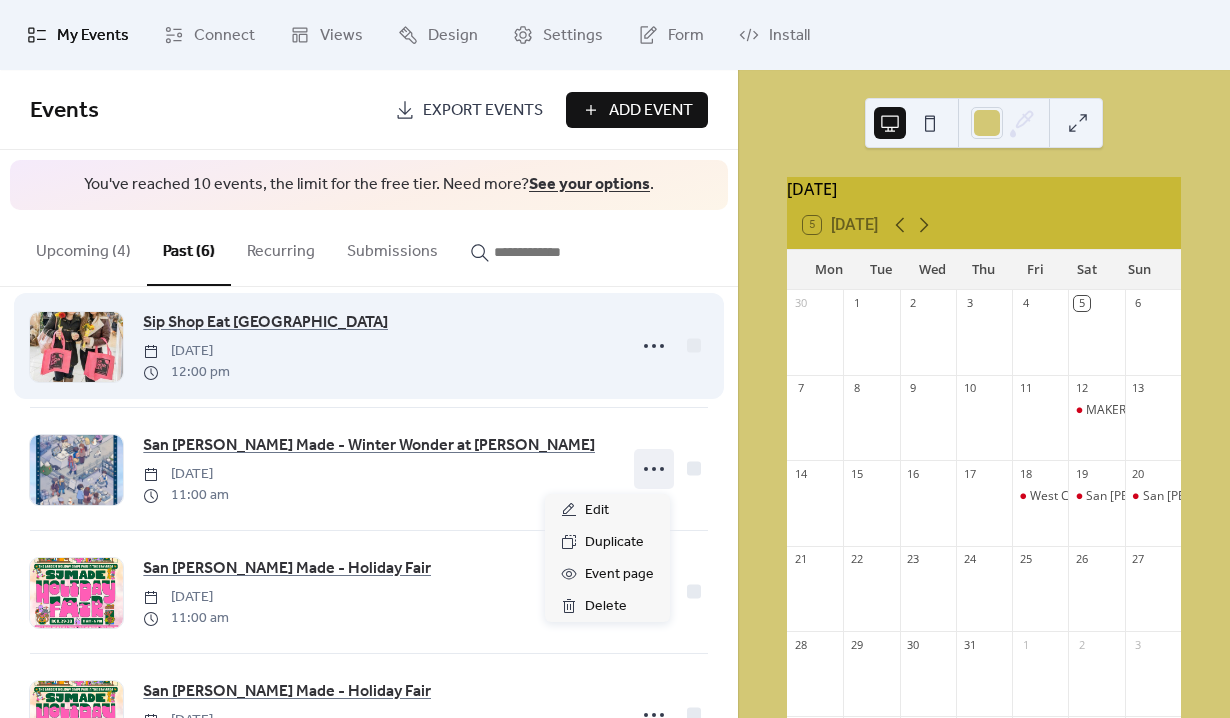 scroll, scrollTop: 0, scrollLeft: 0, axis: both 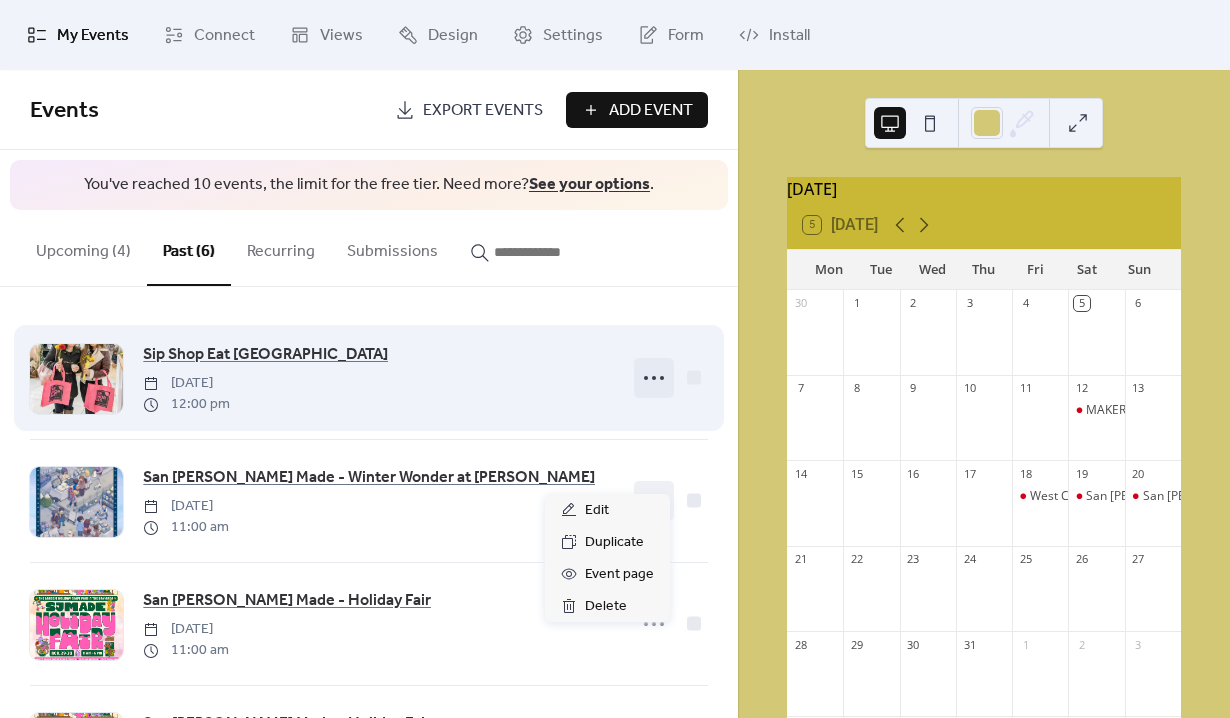 click 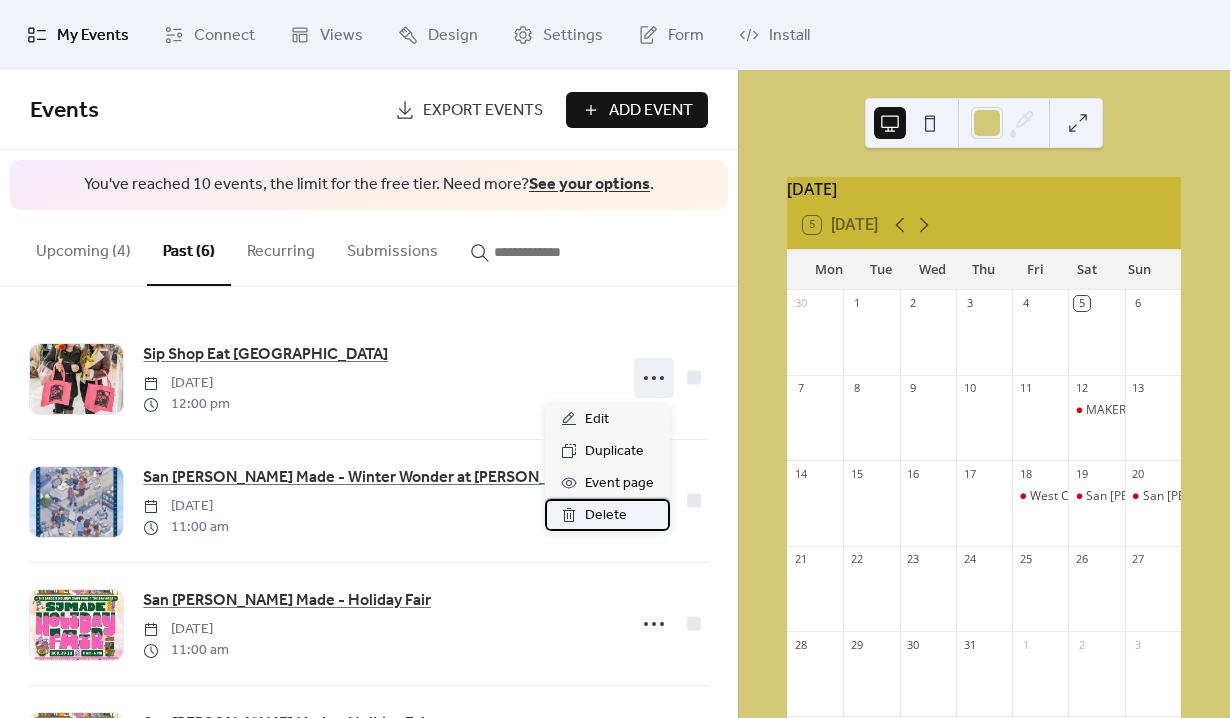 click on "Delete" at bounding box center (606, 516) 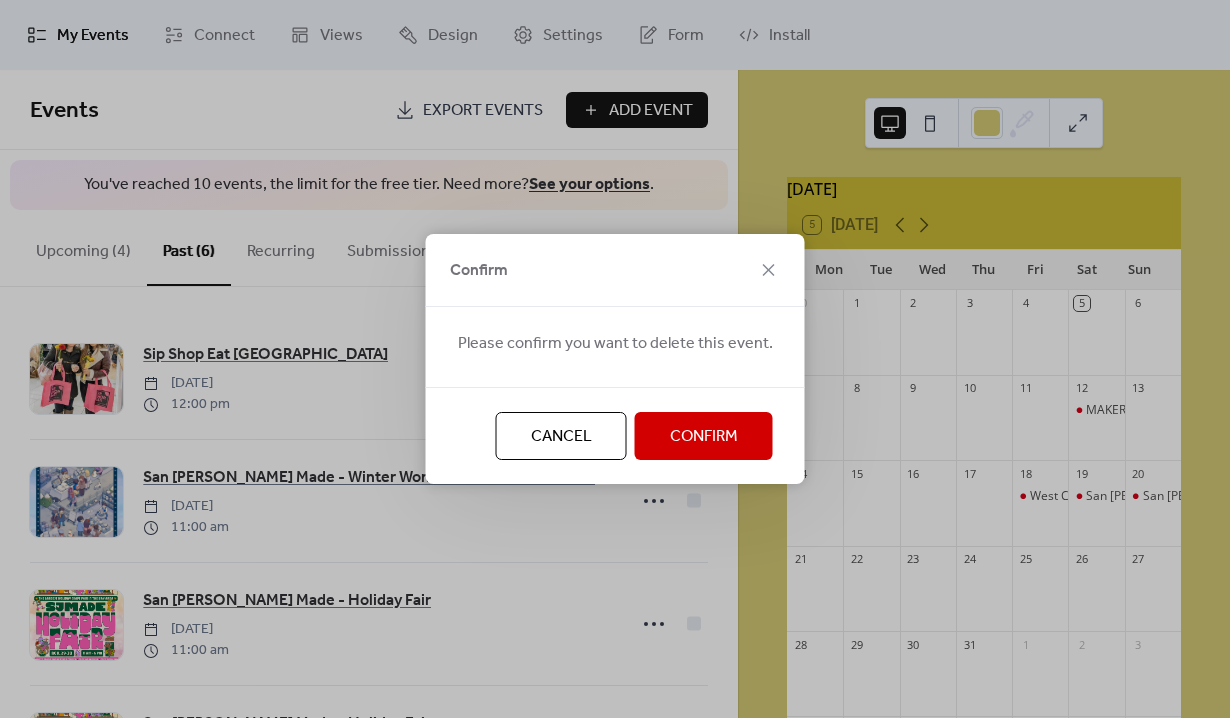 click on "Confirm" at bounding box center (704, 437) 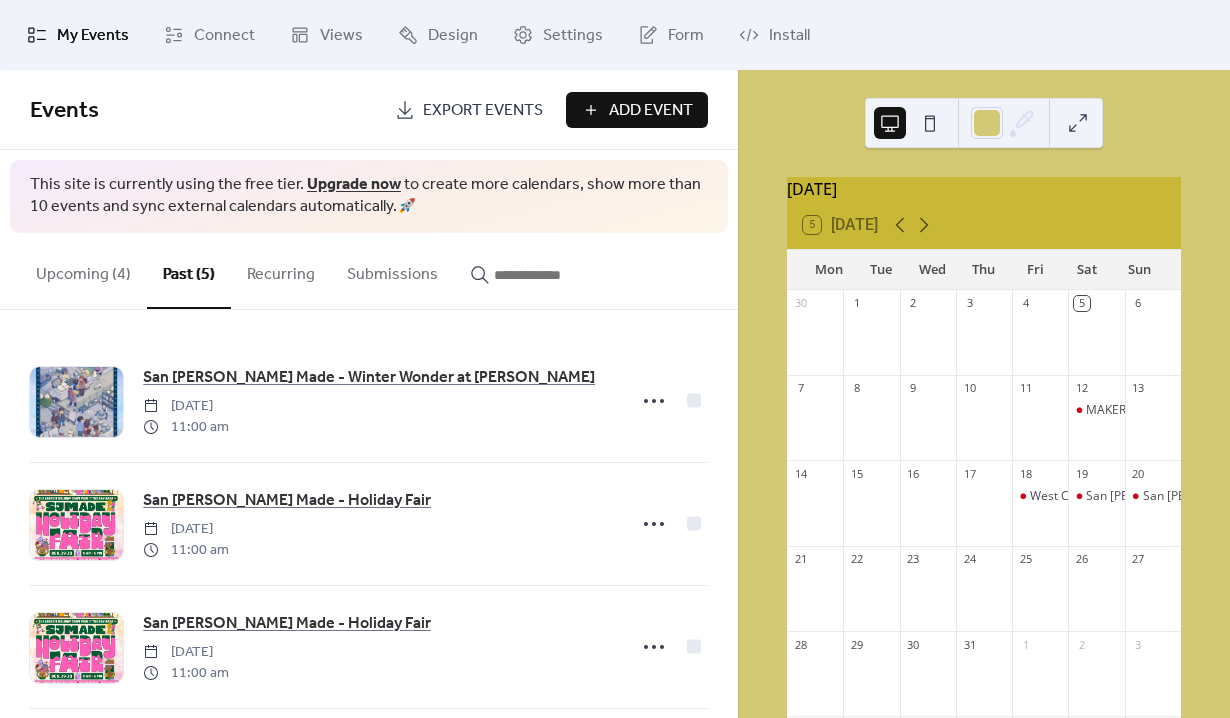click on "Add Event" at bounding box center [651, 111] 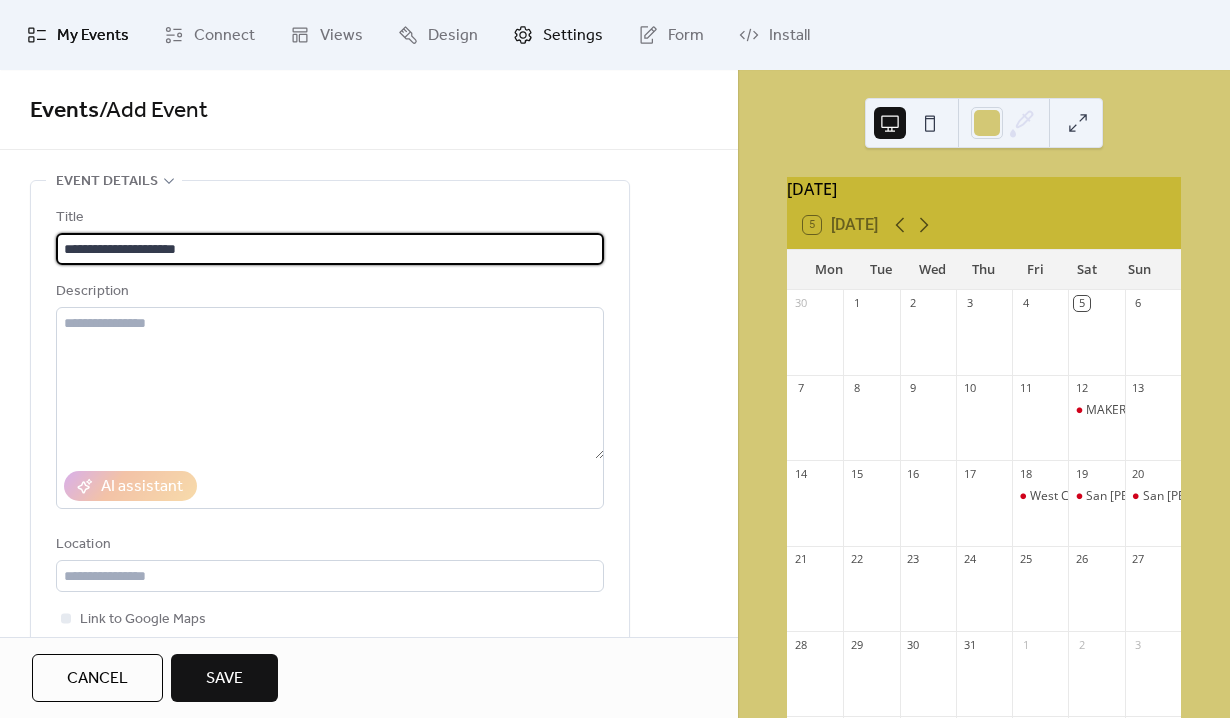 type on "**********" 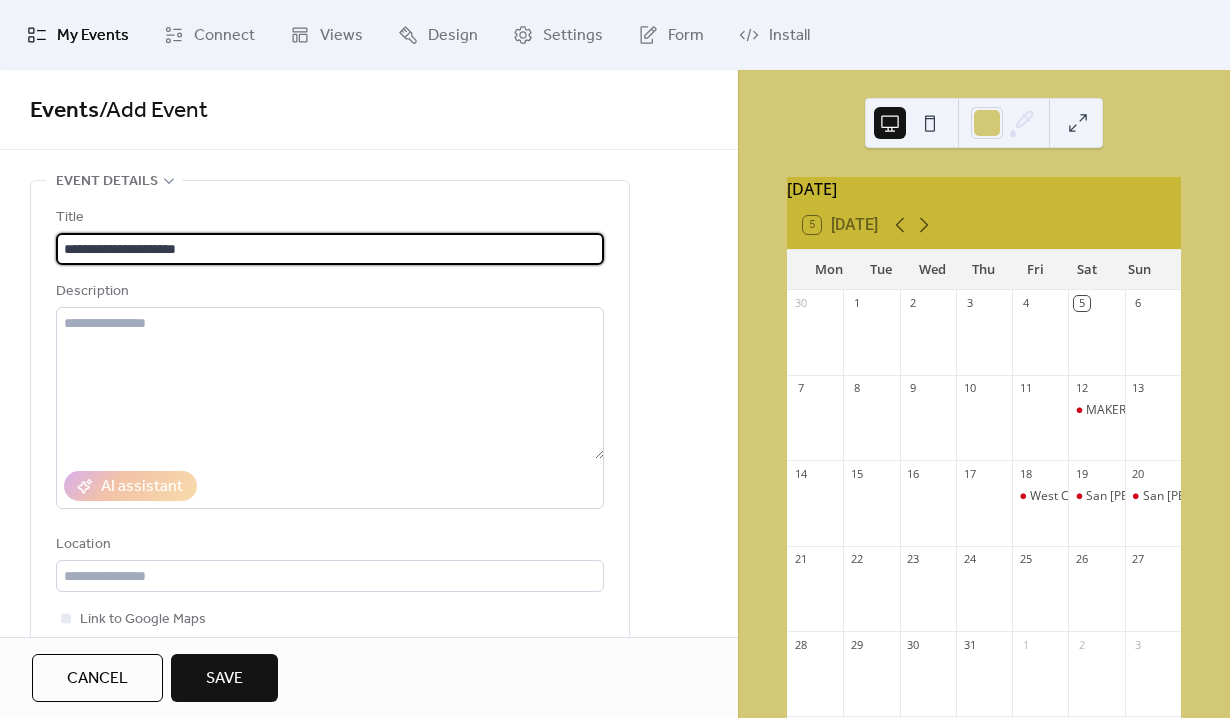 scroll, scrollTop: 95, scrollLeft: 0, axis: vertical 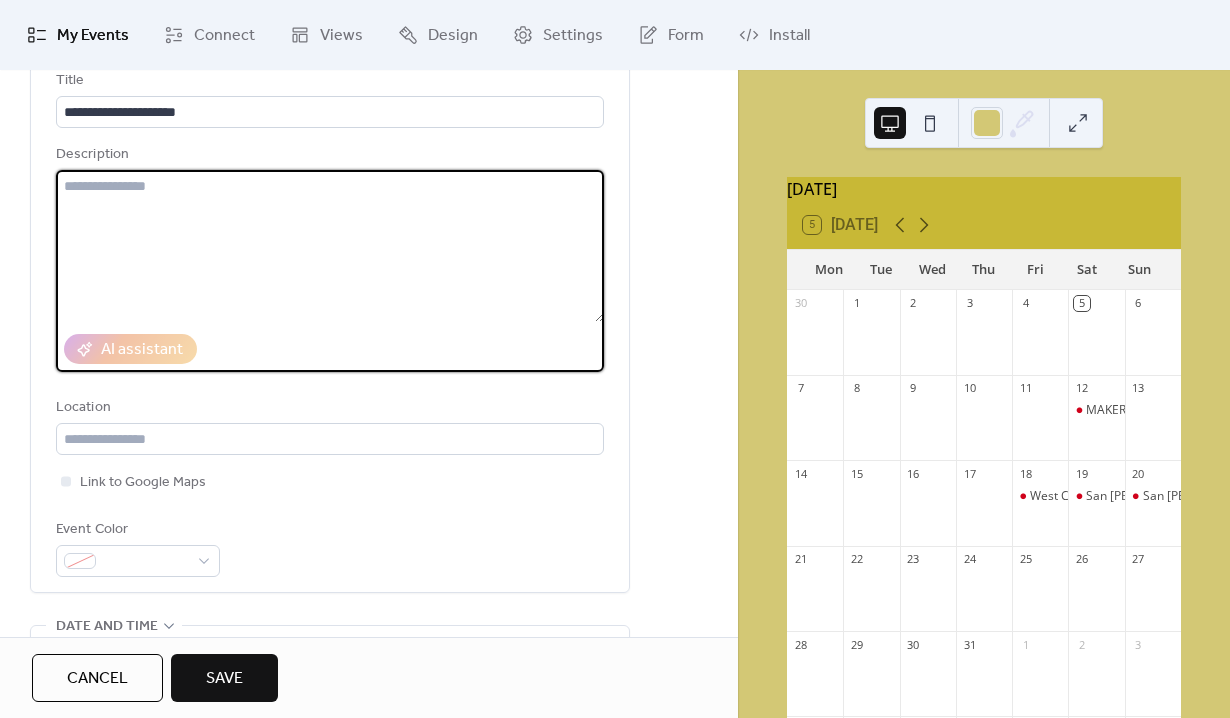 click at bounding box center (330, 246) 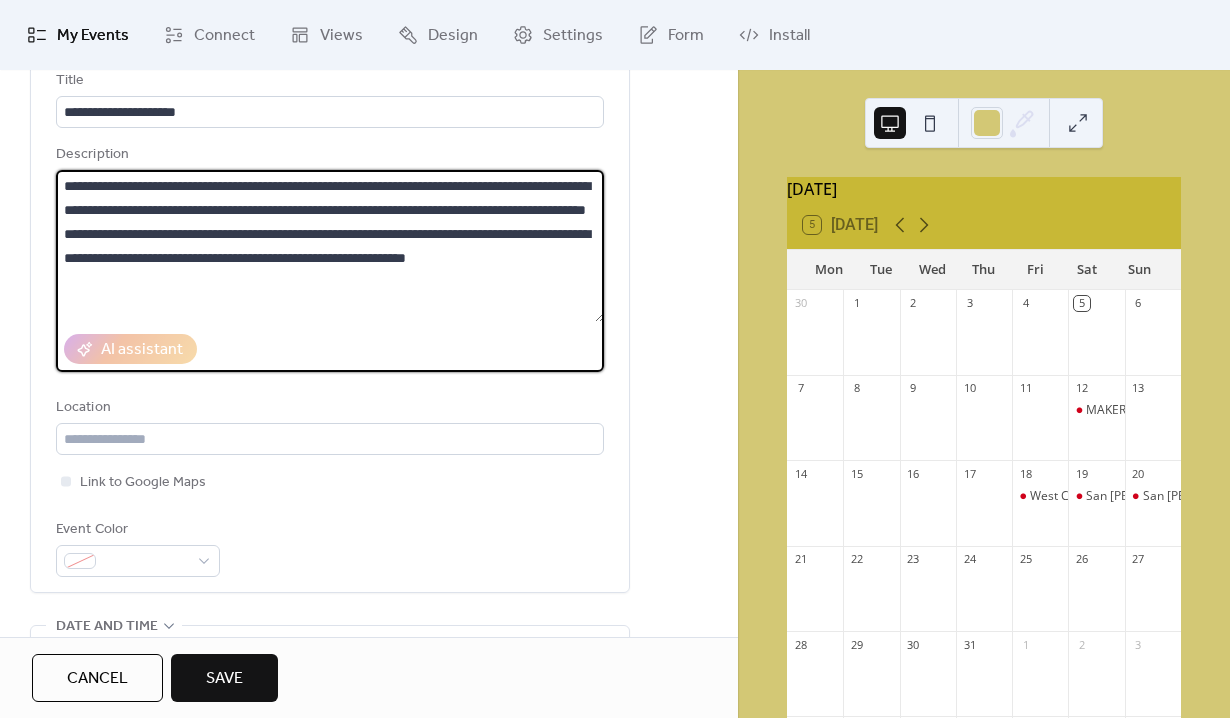 scroll, scrollTop: 272, scrollLeft: 0, axis: vertical 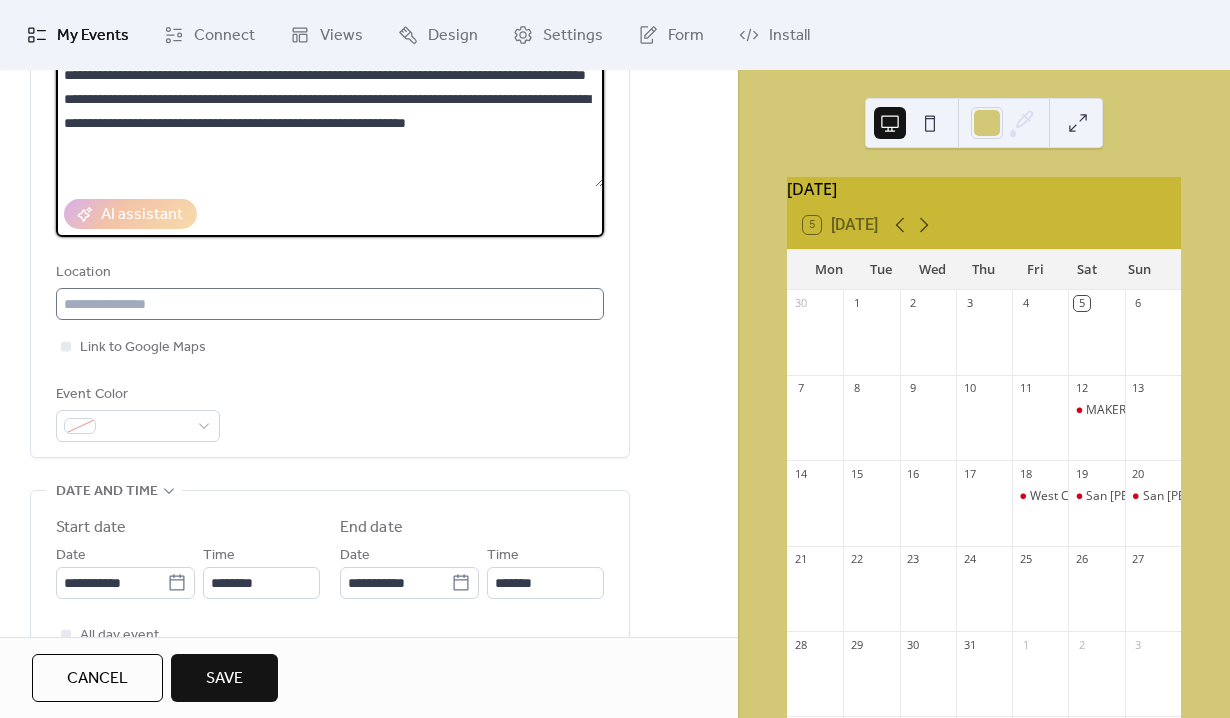 type on "**********" 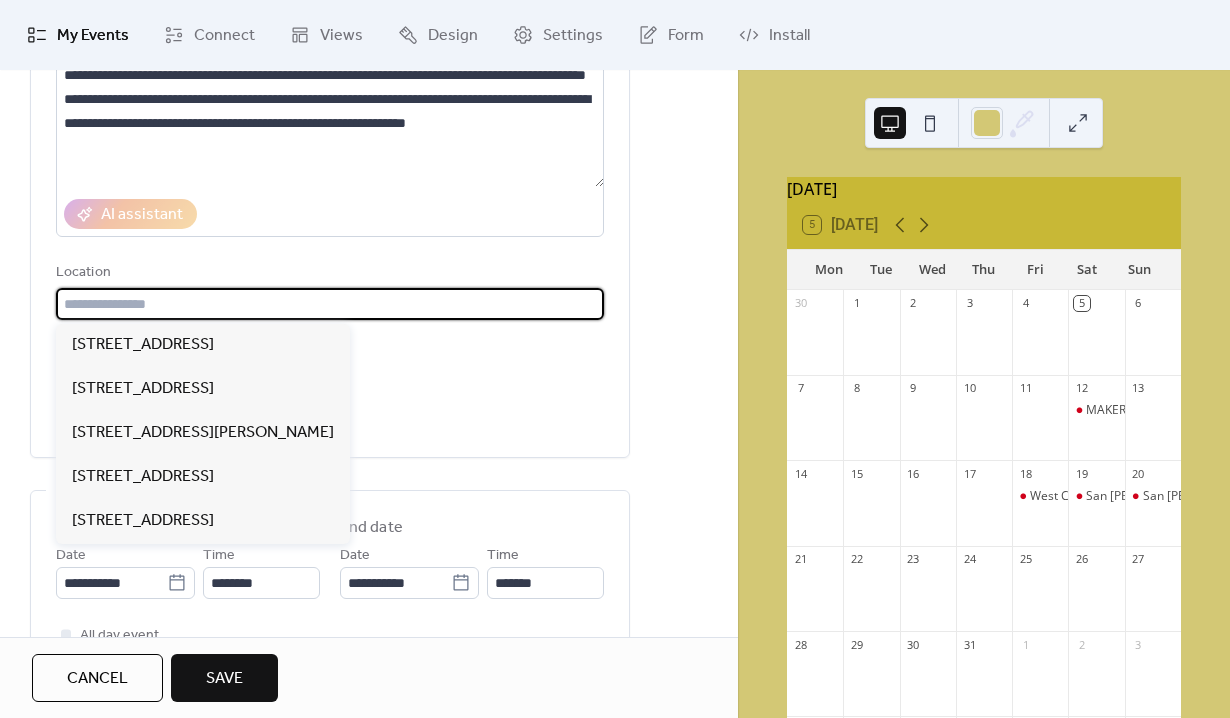 click at bounding box center [330, 304] 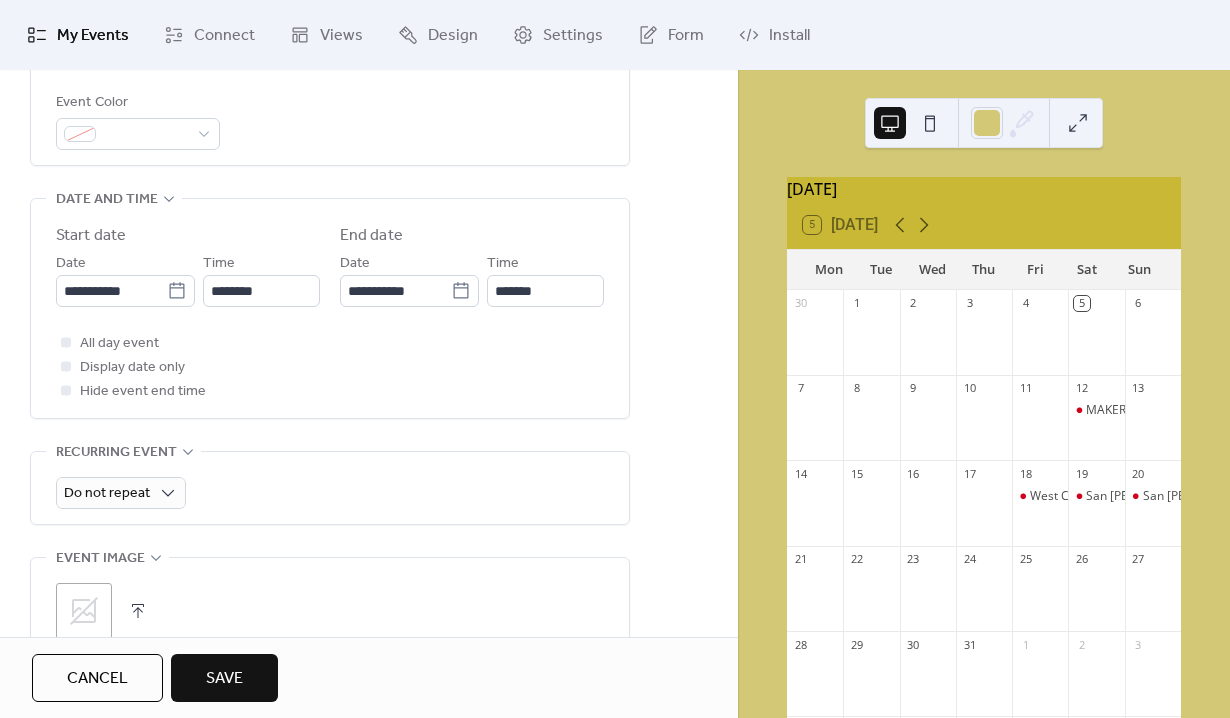 scroll, scrollTop: 571, scrollLeft: 0, axis: vertical 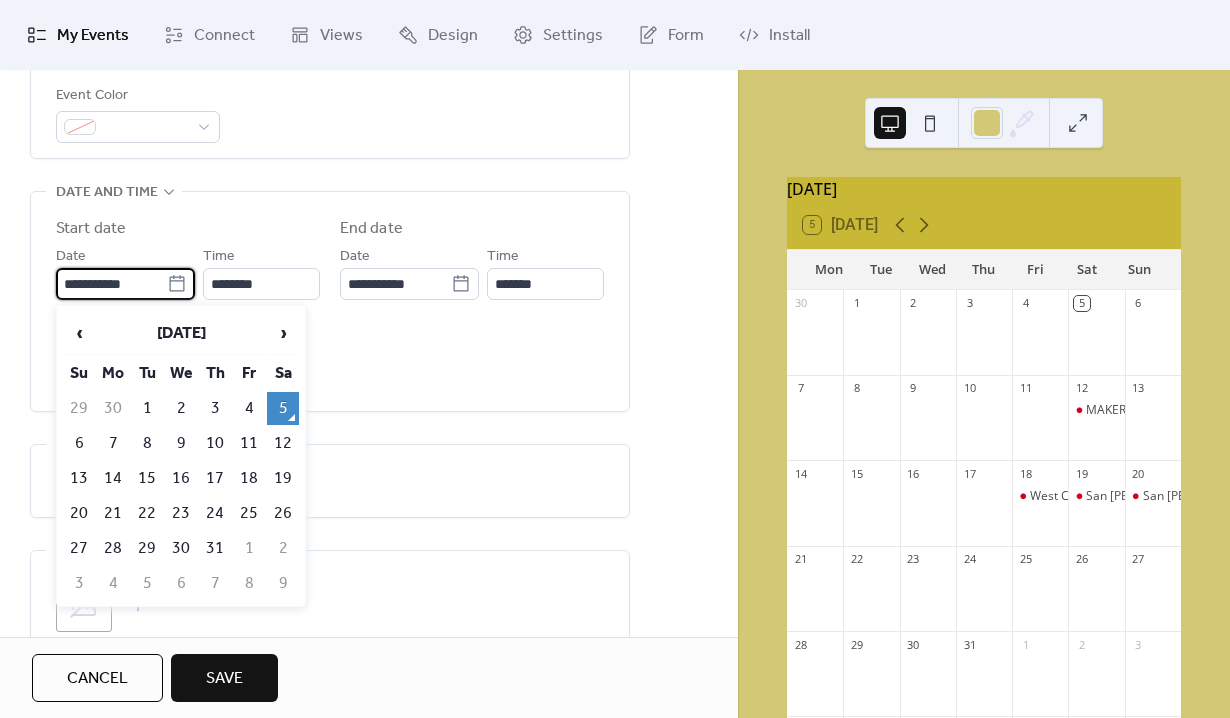 click on "**********" at bounding box center (111, 284) 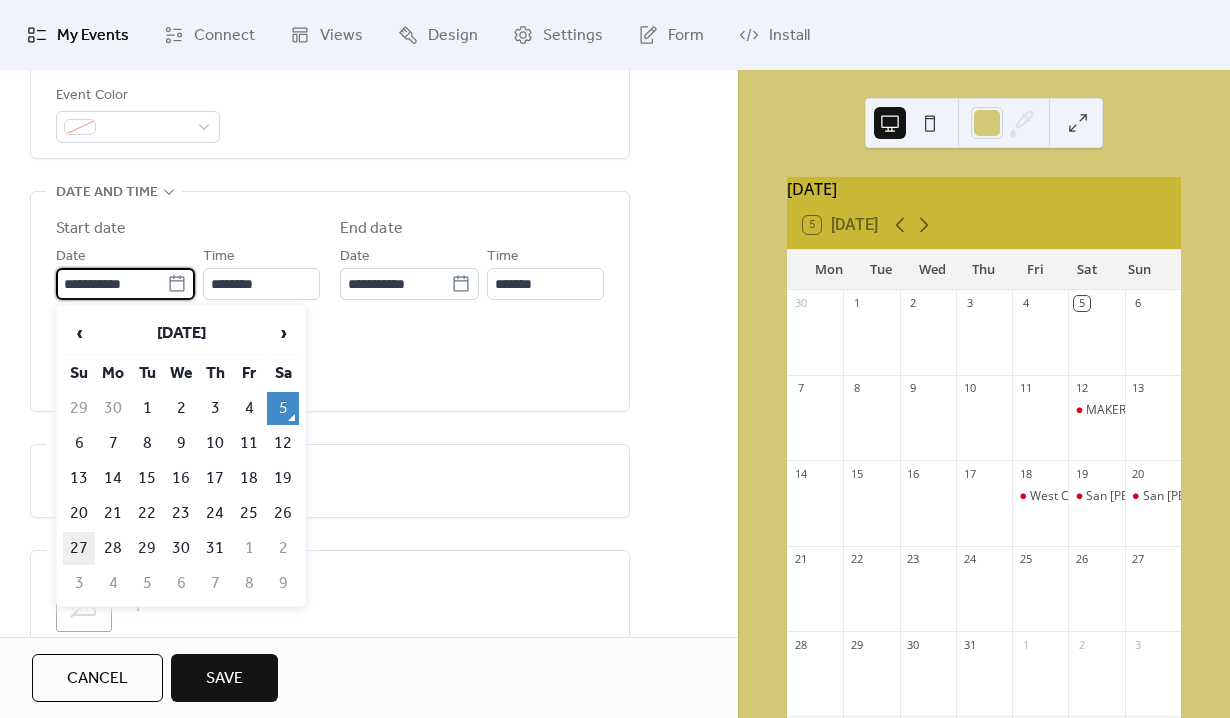 click on "27" at bounding box center [79, 548] 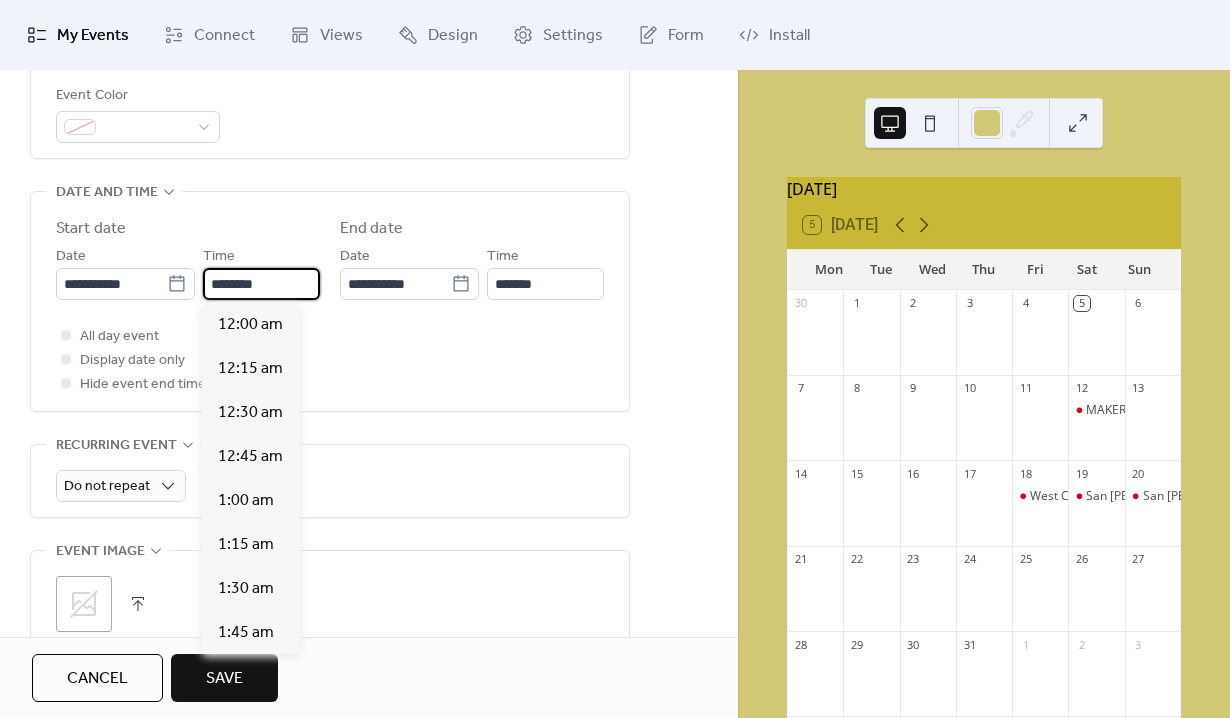 click on "********" at bounding box center (261, 284) 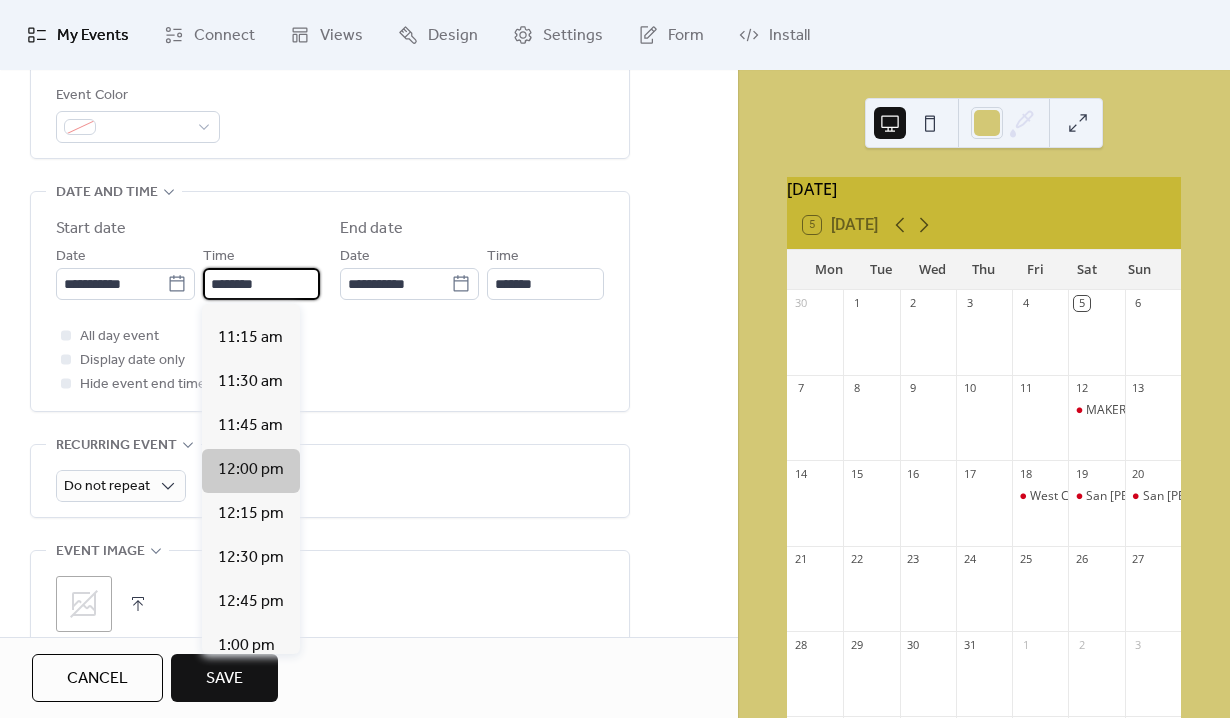 scroll, scrollTop: 1949, scrollLeft: 0, axis: vertical 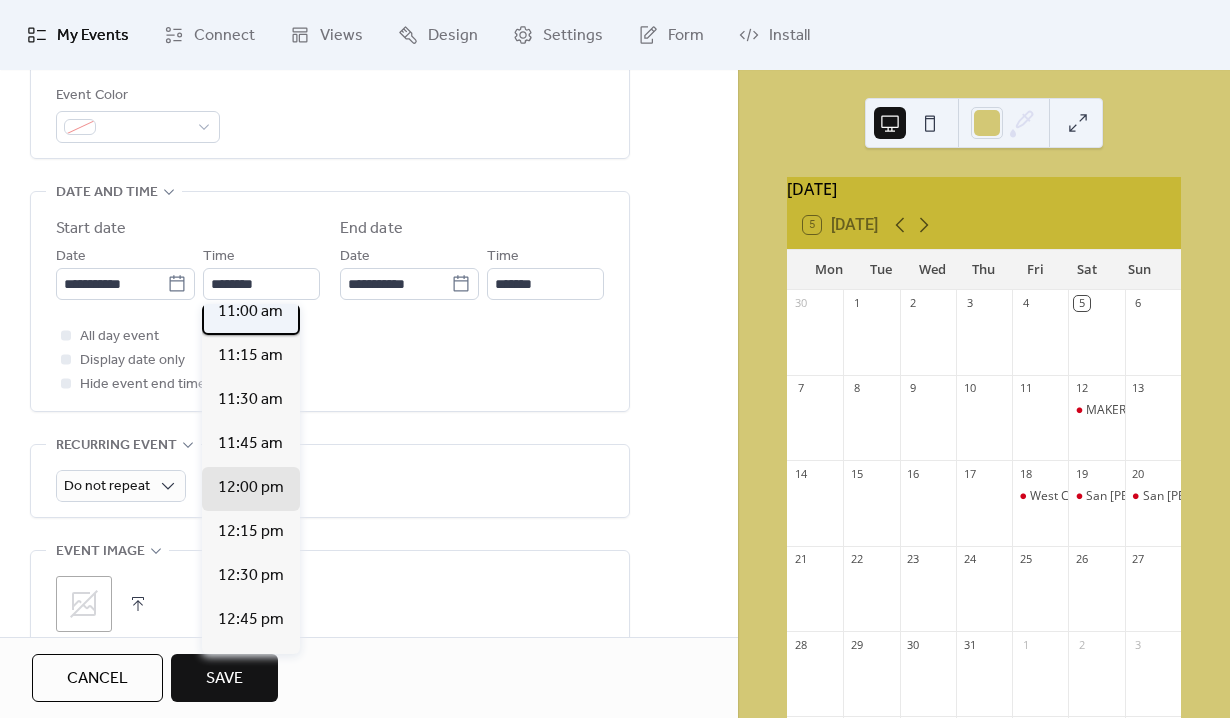 click on "11:00 am" at bounding box center [250, 312] 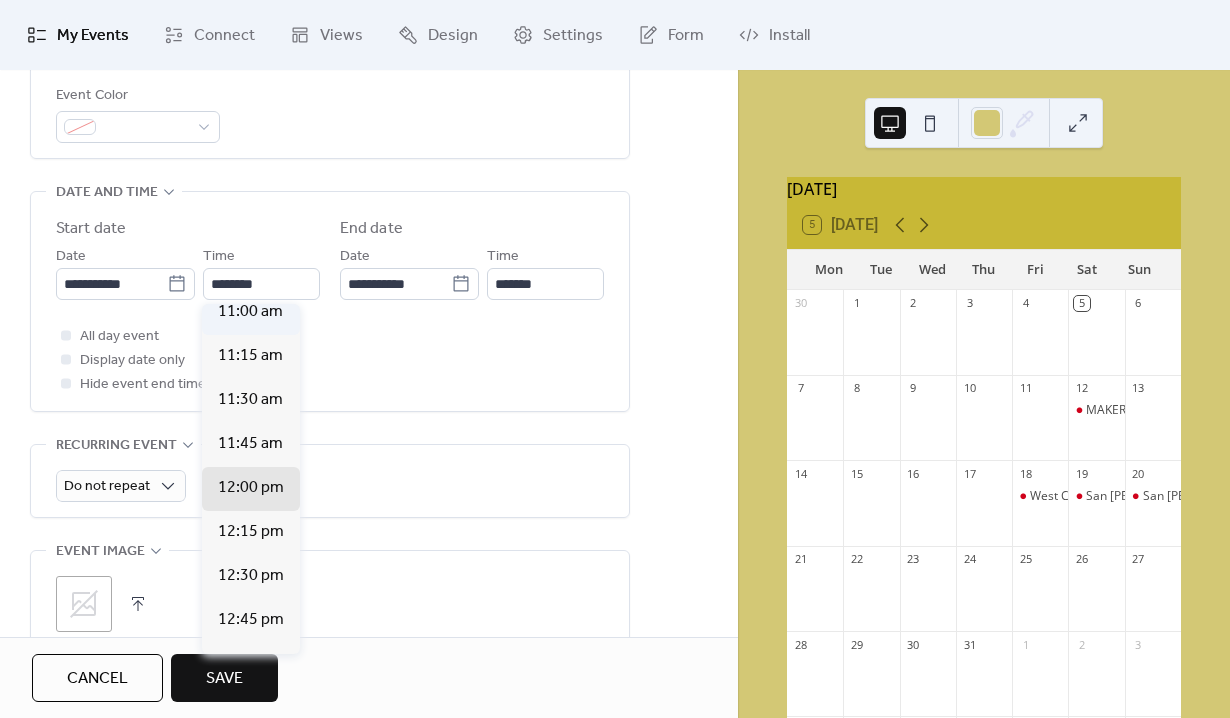 type on "********" 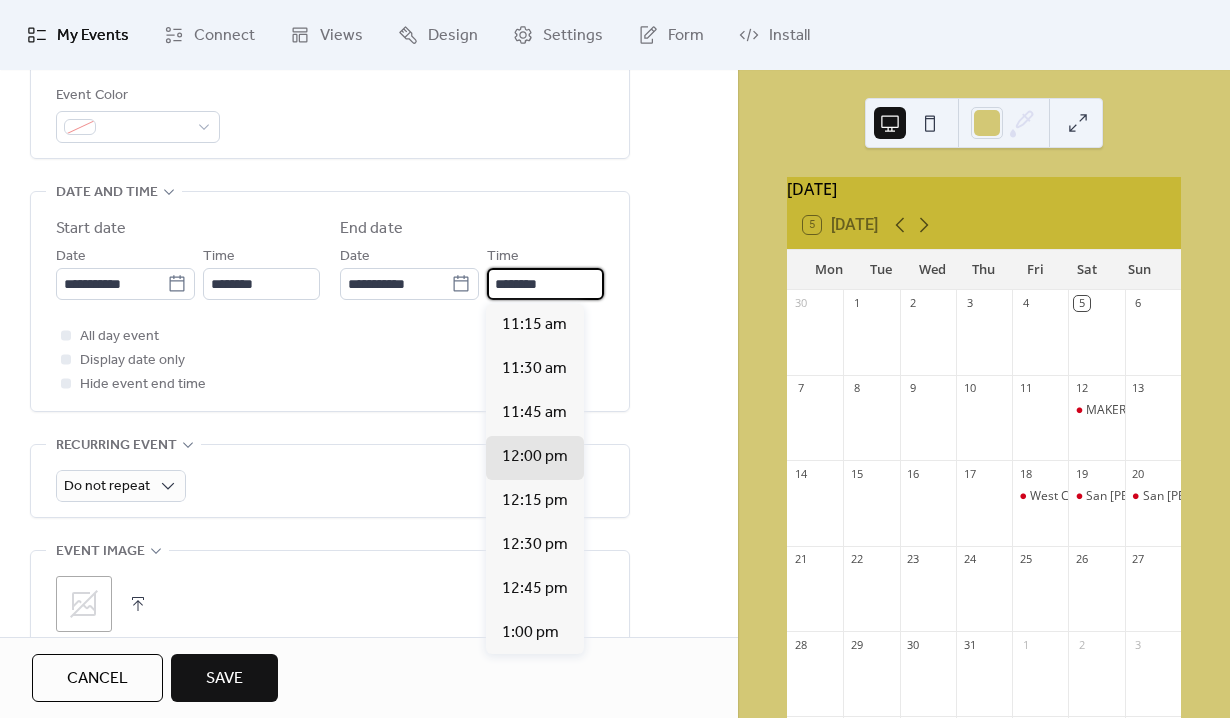 click on "********" at bounding box center (545, 284) 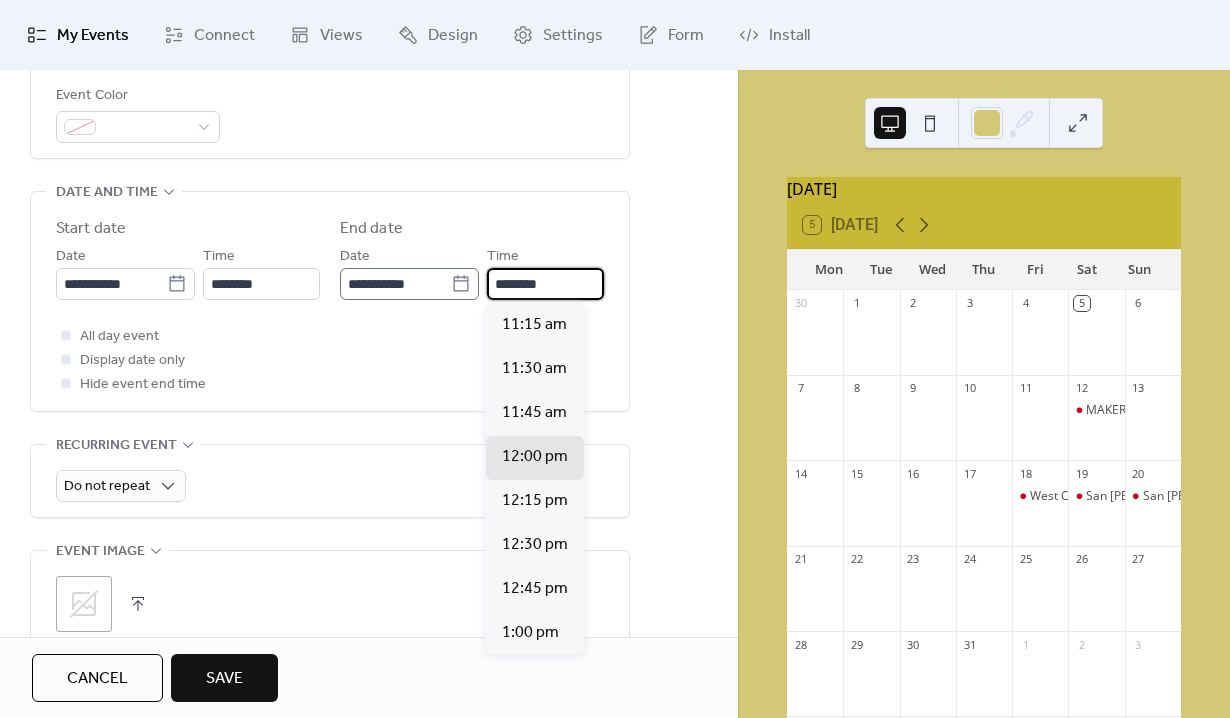 drag, startPoint x: 526, startPoint y: 285, endPoint x: 464, endPoint y: 285, distance: 62 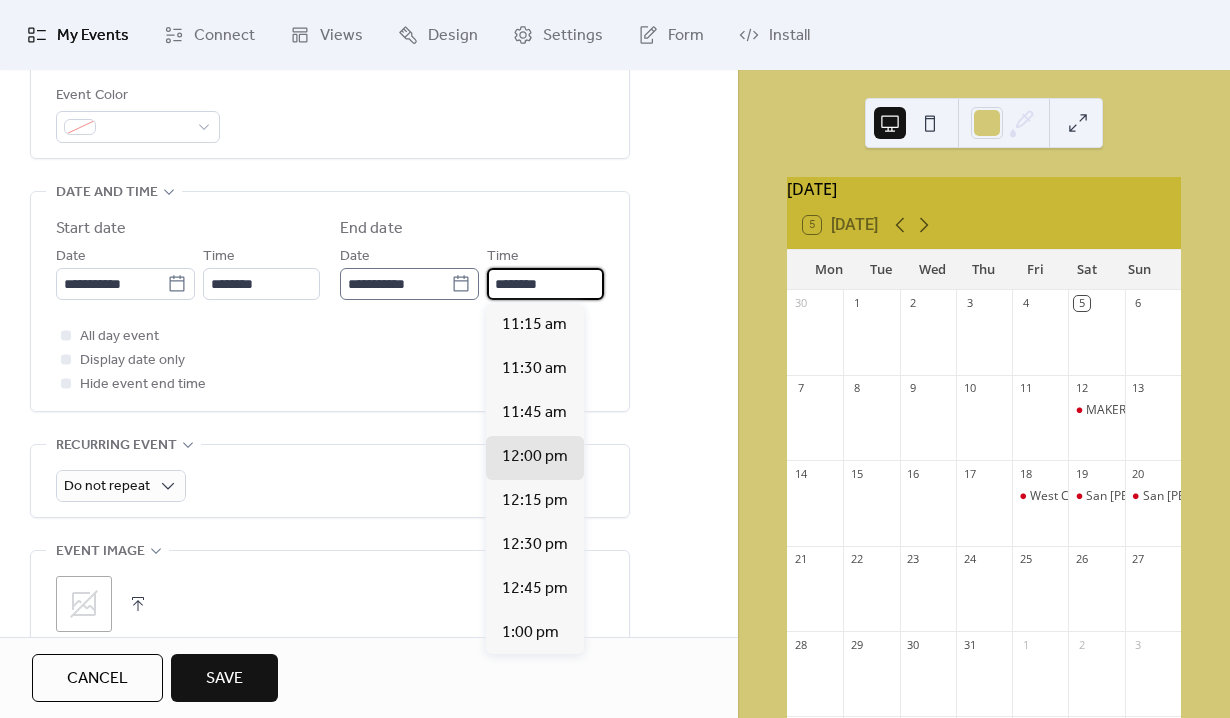 click on "**********" at bounding box center (472, 272) 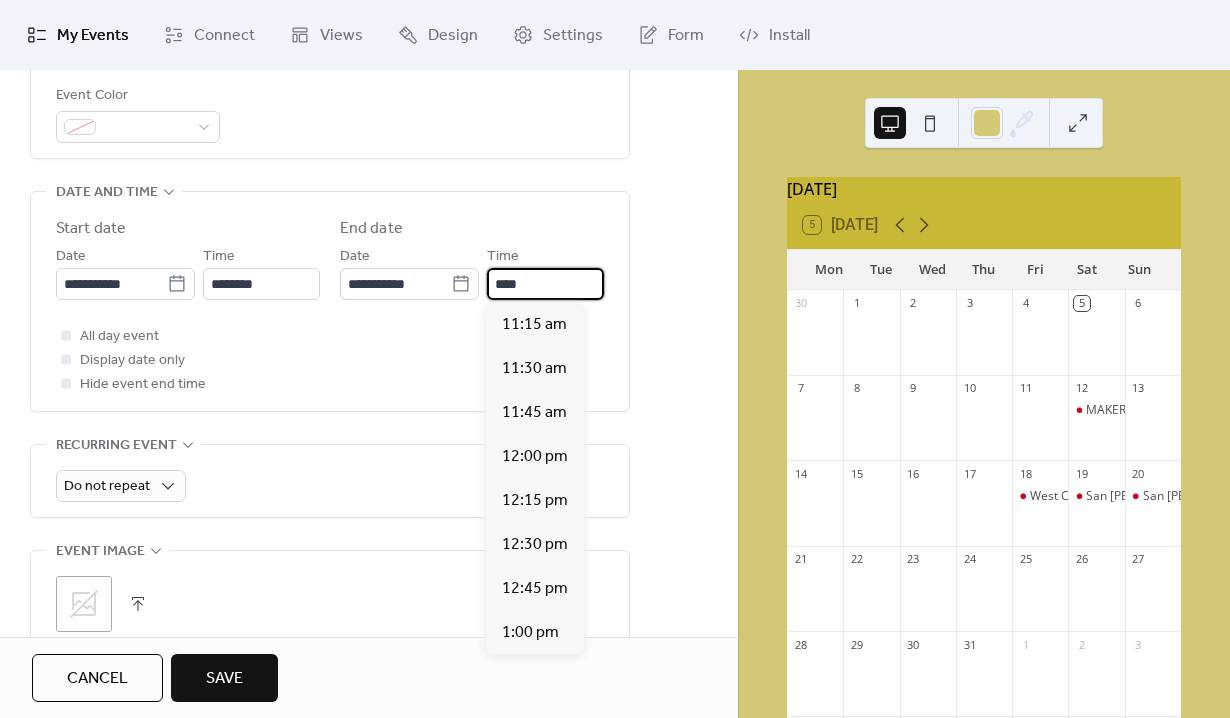 type on "*******" 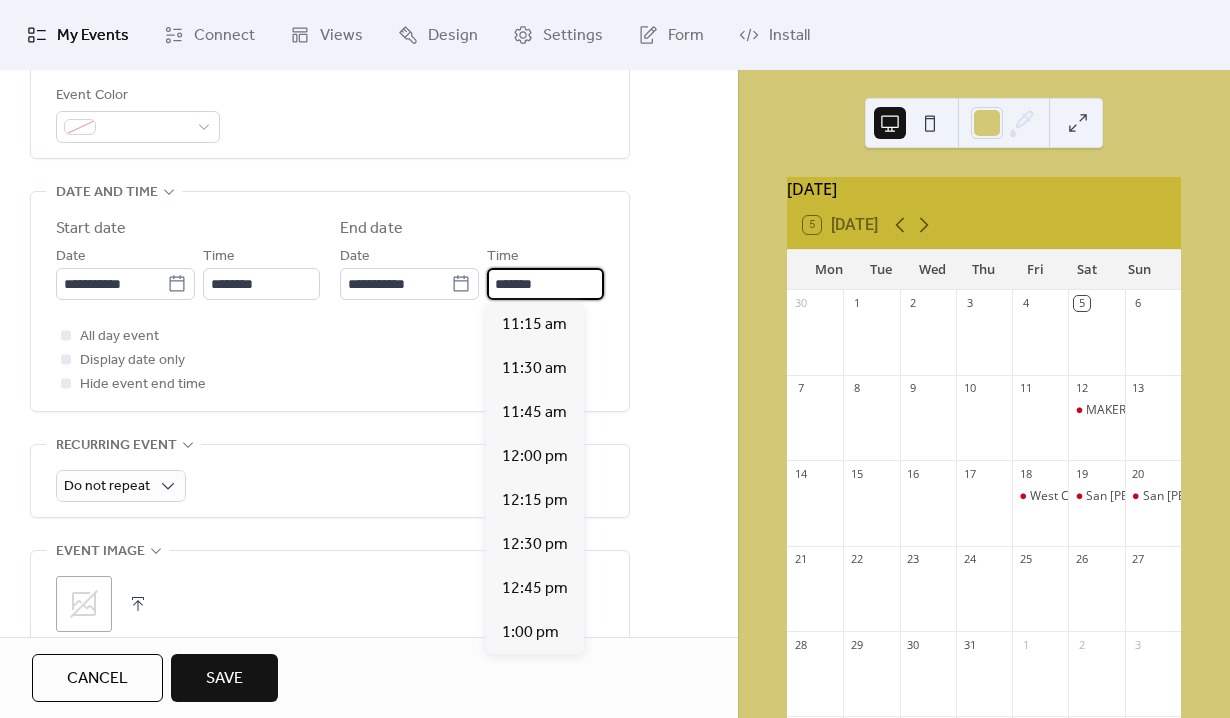 click on "**********" at bounding box center (330, 301) 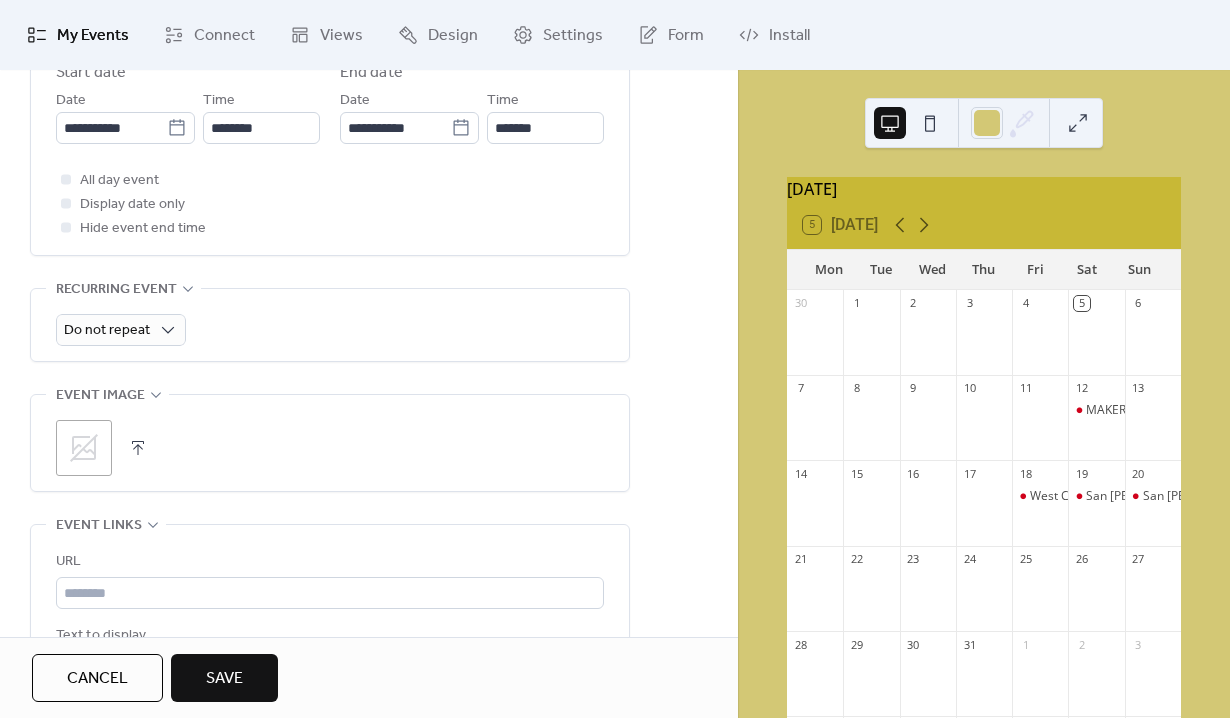 scroll, scrollTop: 857, scrollLeft: 0, axis: vertical 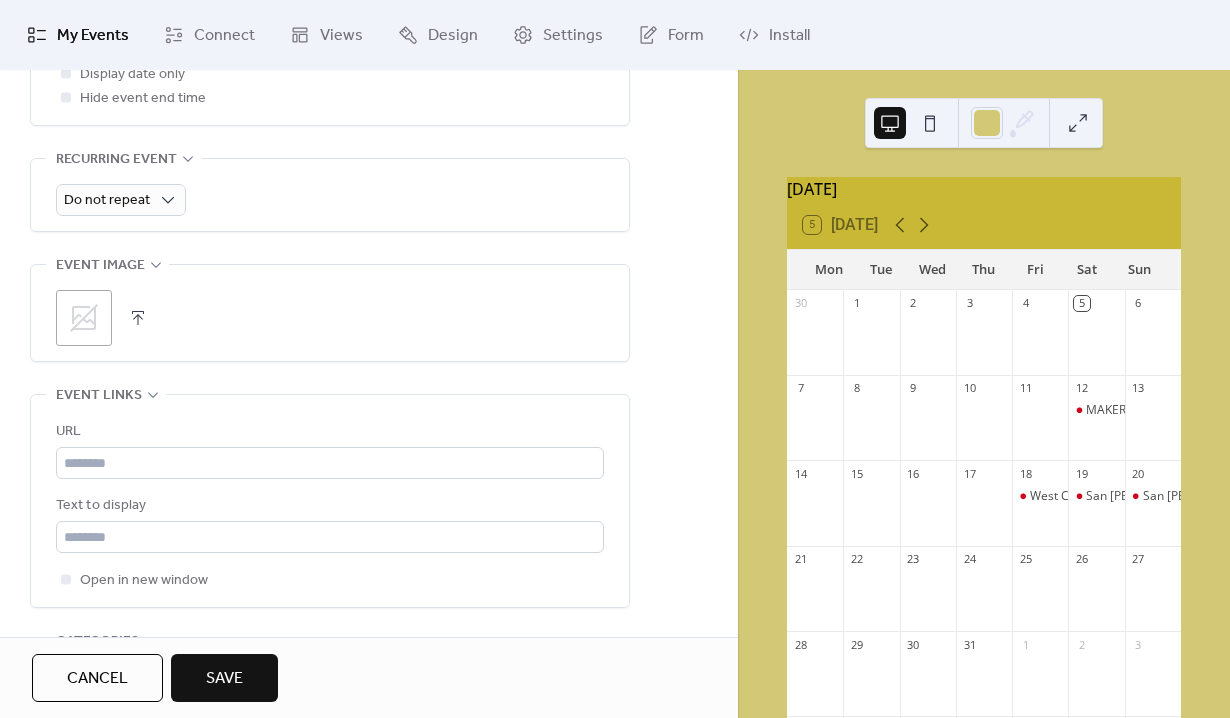 click 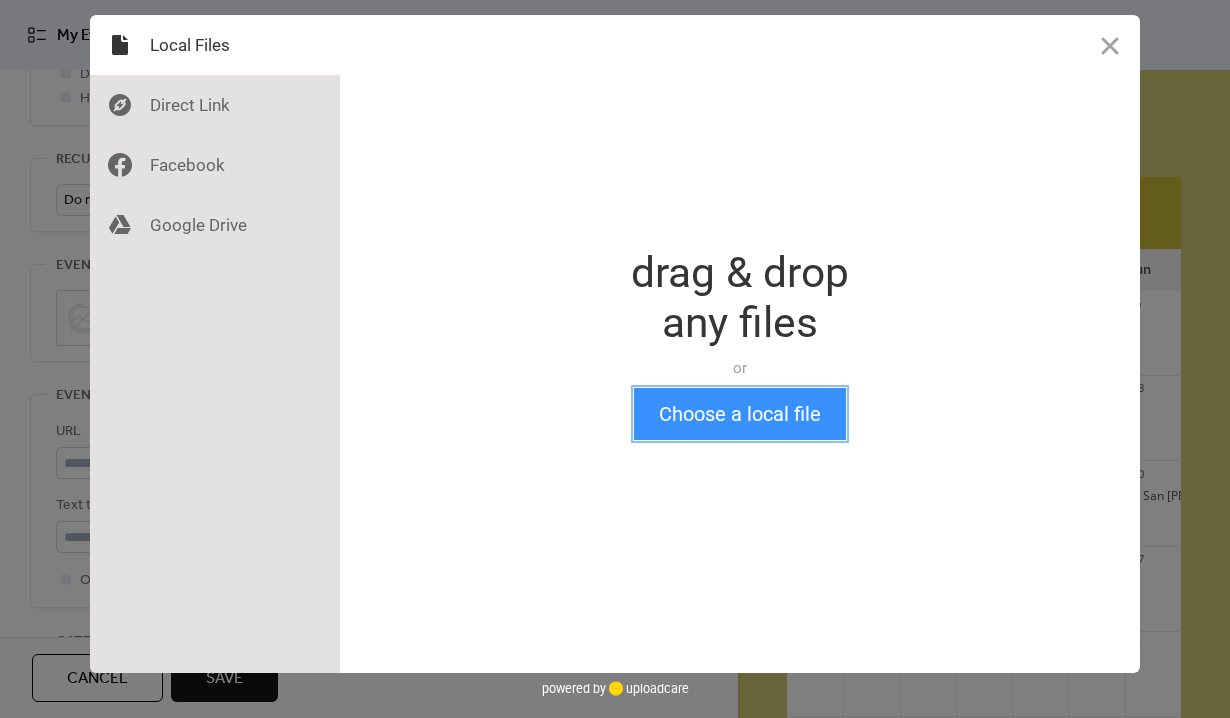 click on "Choose a local file" at bounding box center (740, 414) 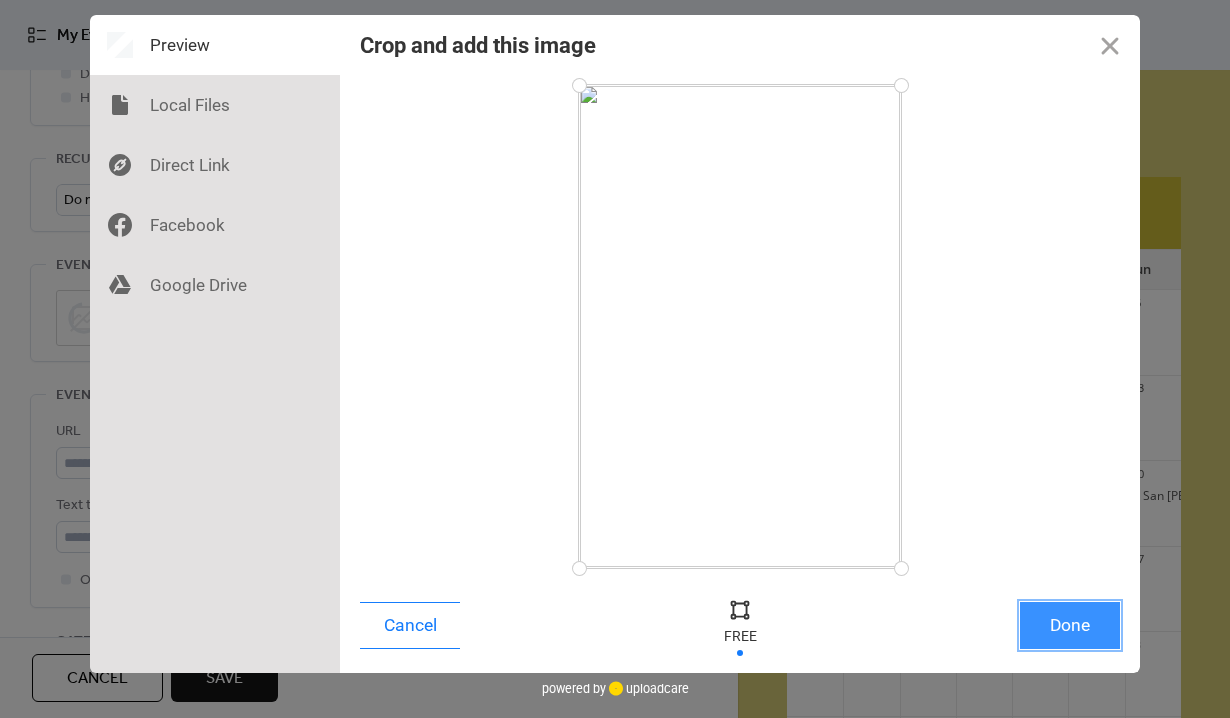 click on "Done" at bounding box center [1070, 625] 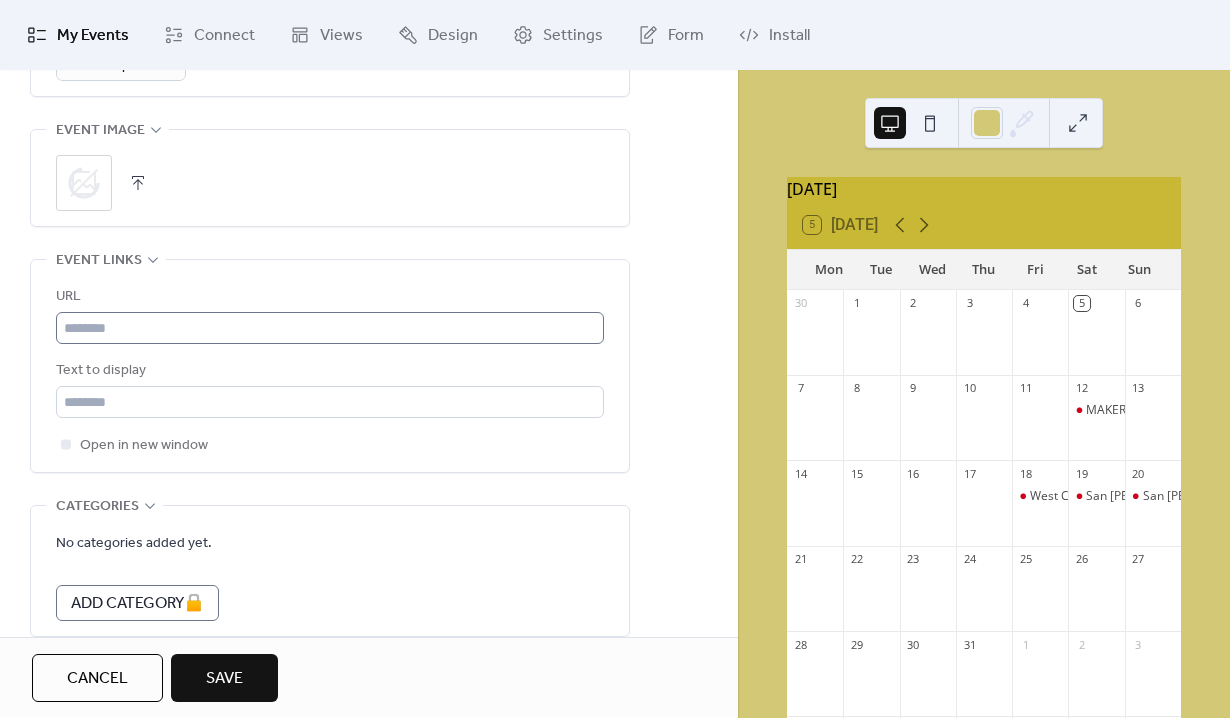 scroll, scrollTop: 1090, scrollLeft: 0, axis: vertical 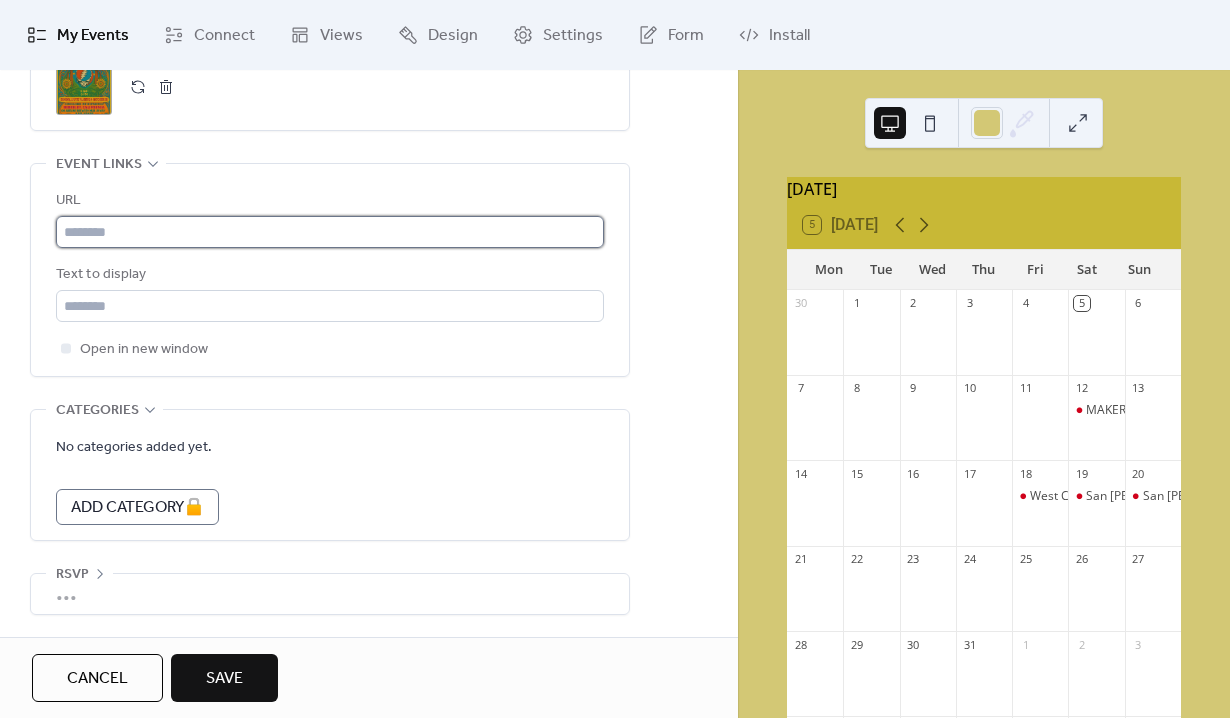 click at bounding box center (330, 232) 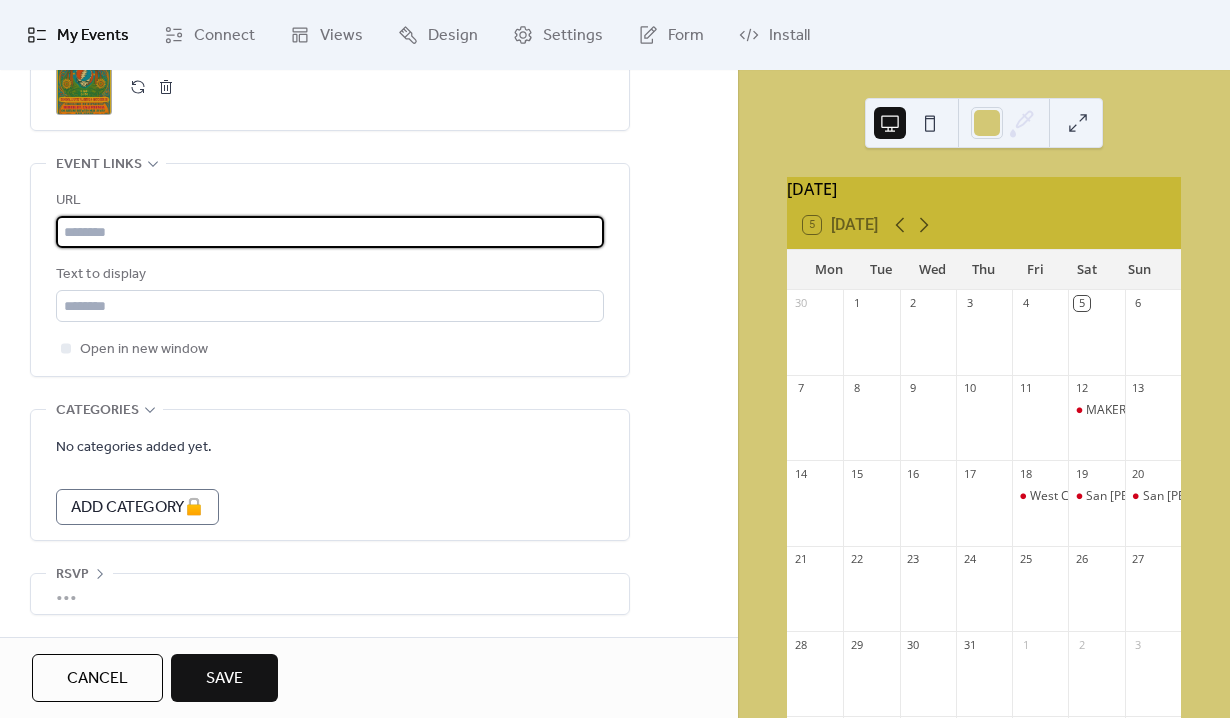 paste on "**********" 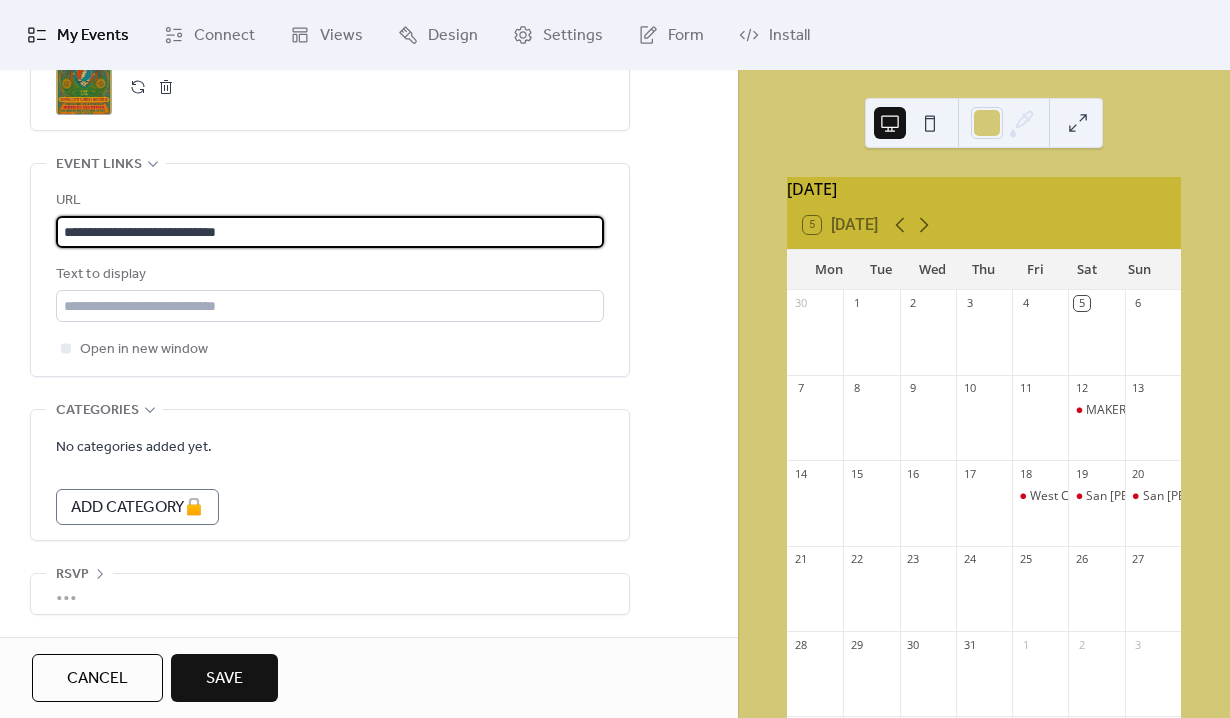 type on "**********" 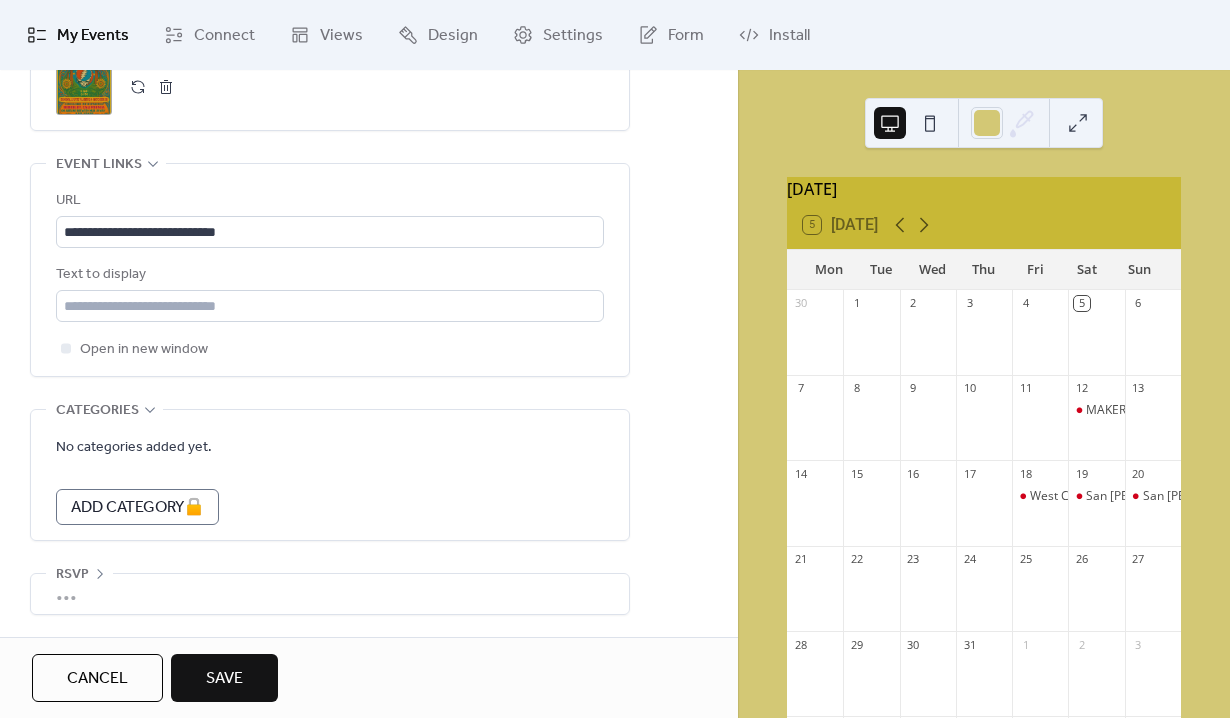 click on "Save" at bounding box center (224, 679) 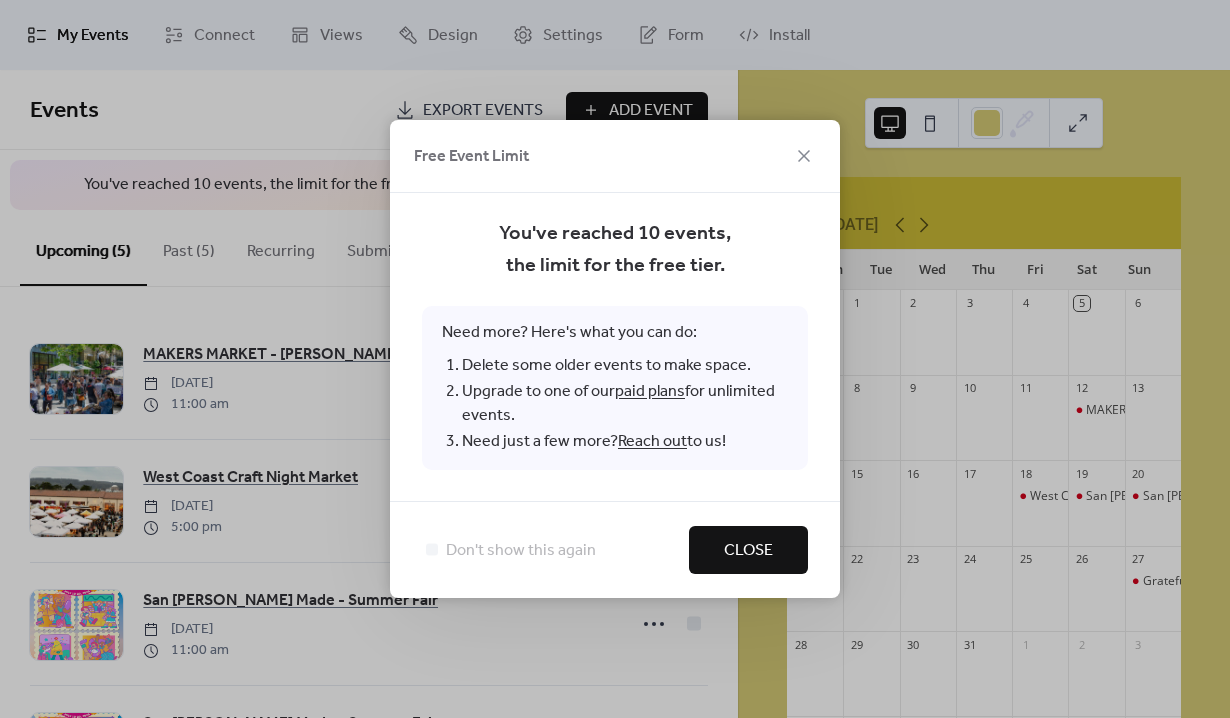 click on "Close" at bounding box center [748, 551] 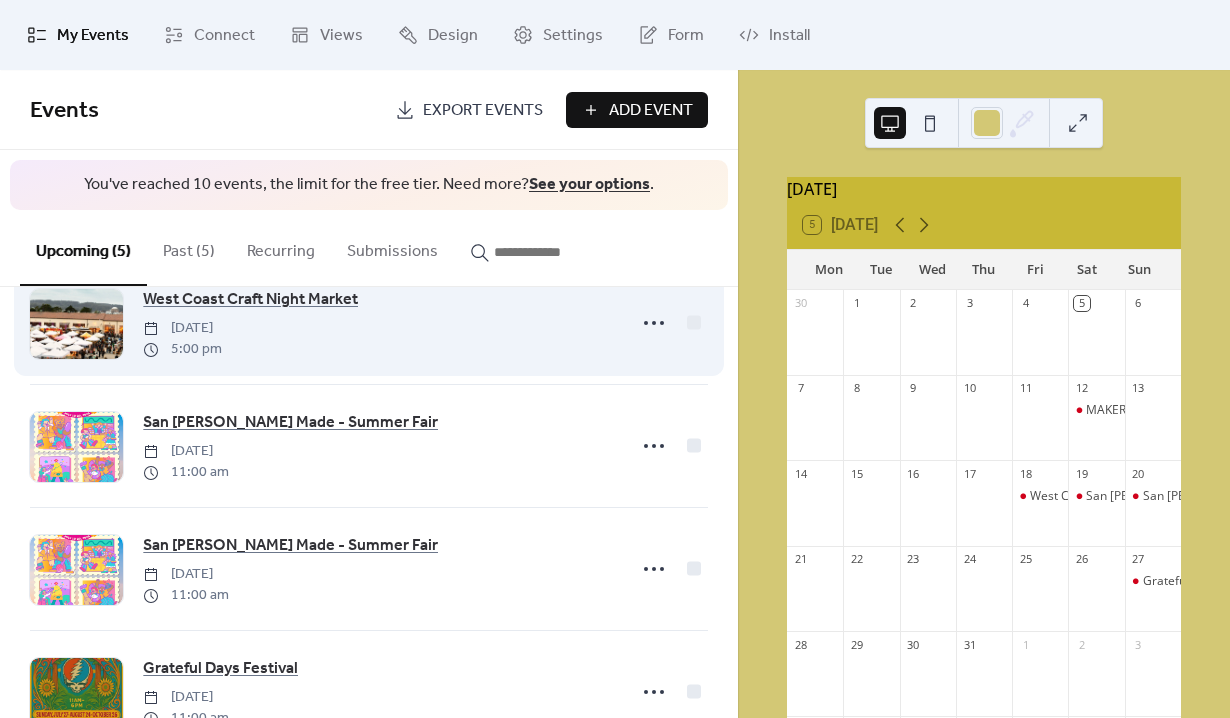 scroll, scrollTop: 246, scrollLeft: 0, axis: vertical 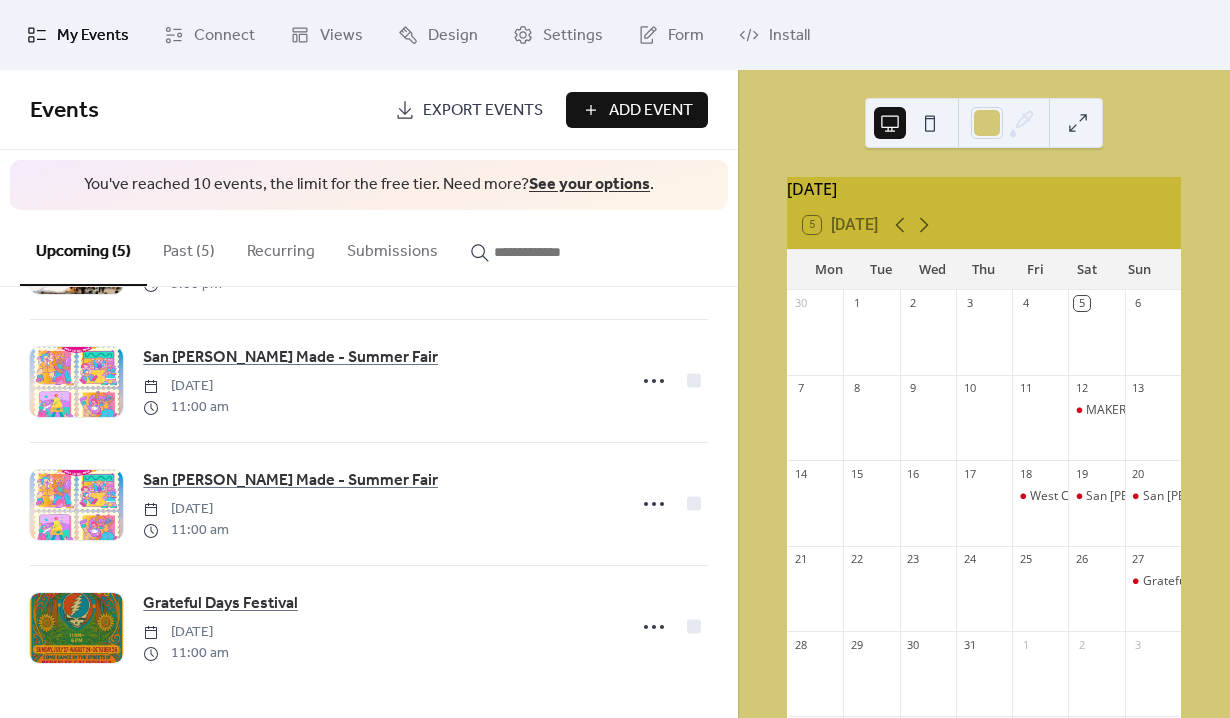 click on "Past  (5)" at bounding box center [189, 247] 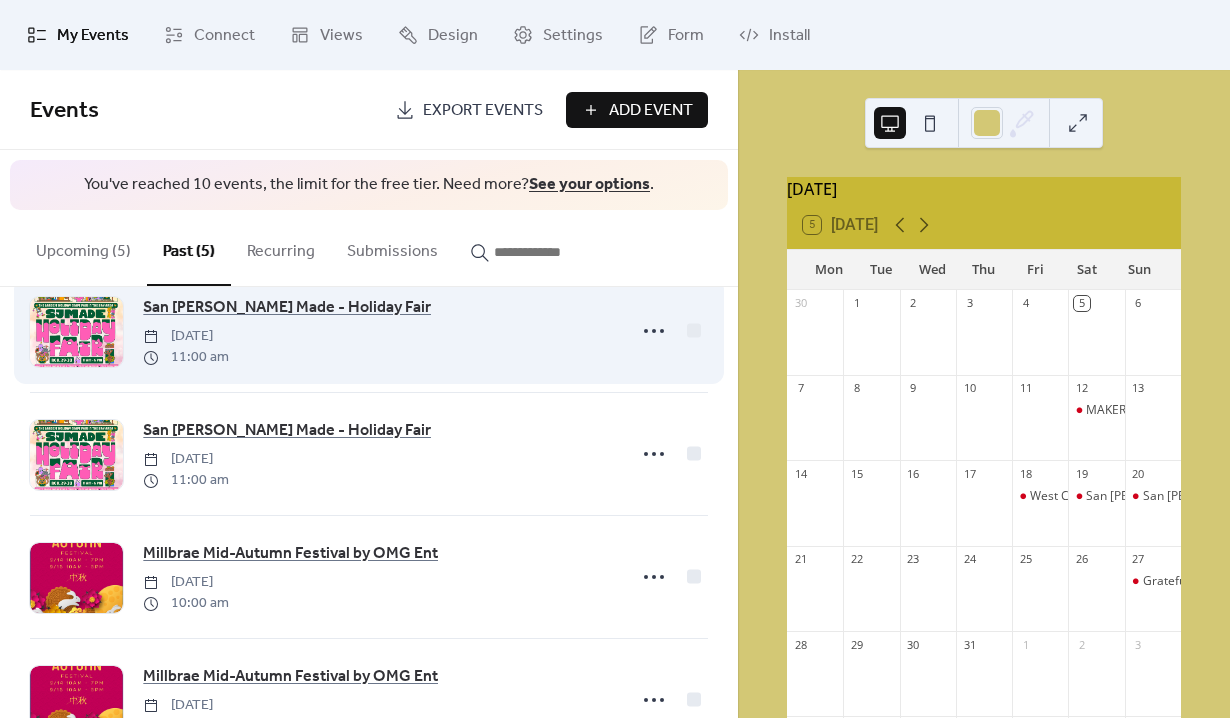 scroll, scrollTop: 246, scrollLeft: 0, axis: vertical 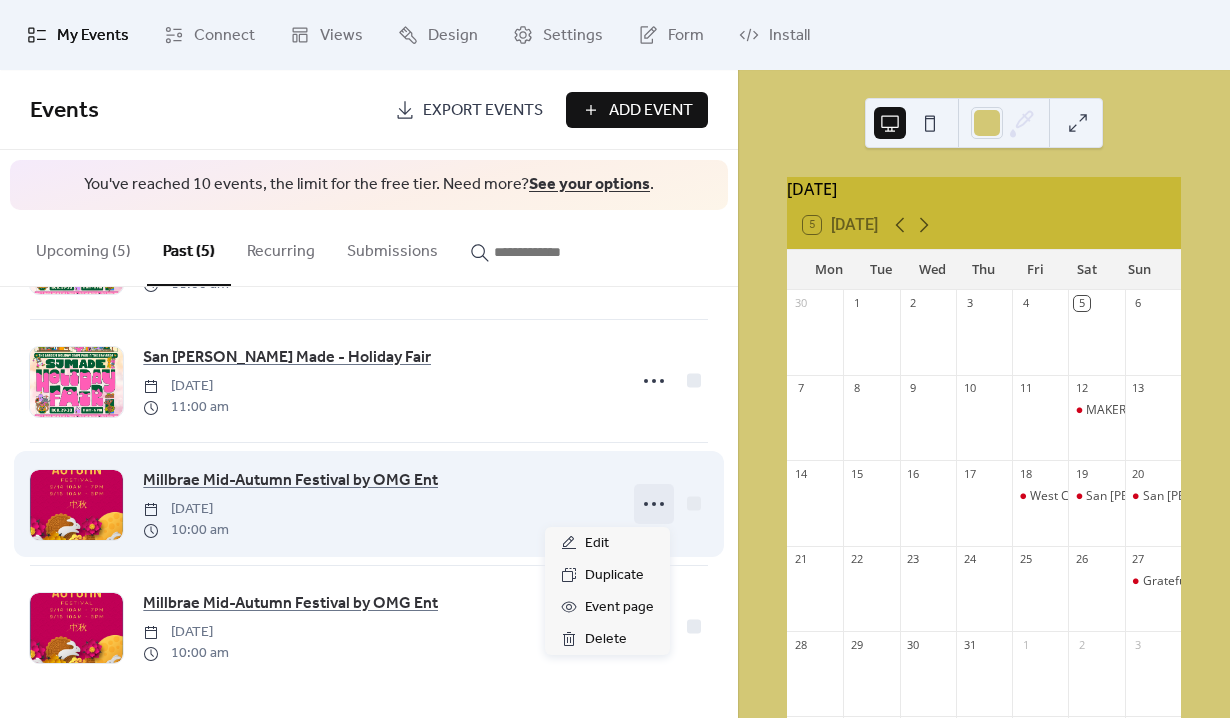 click 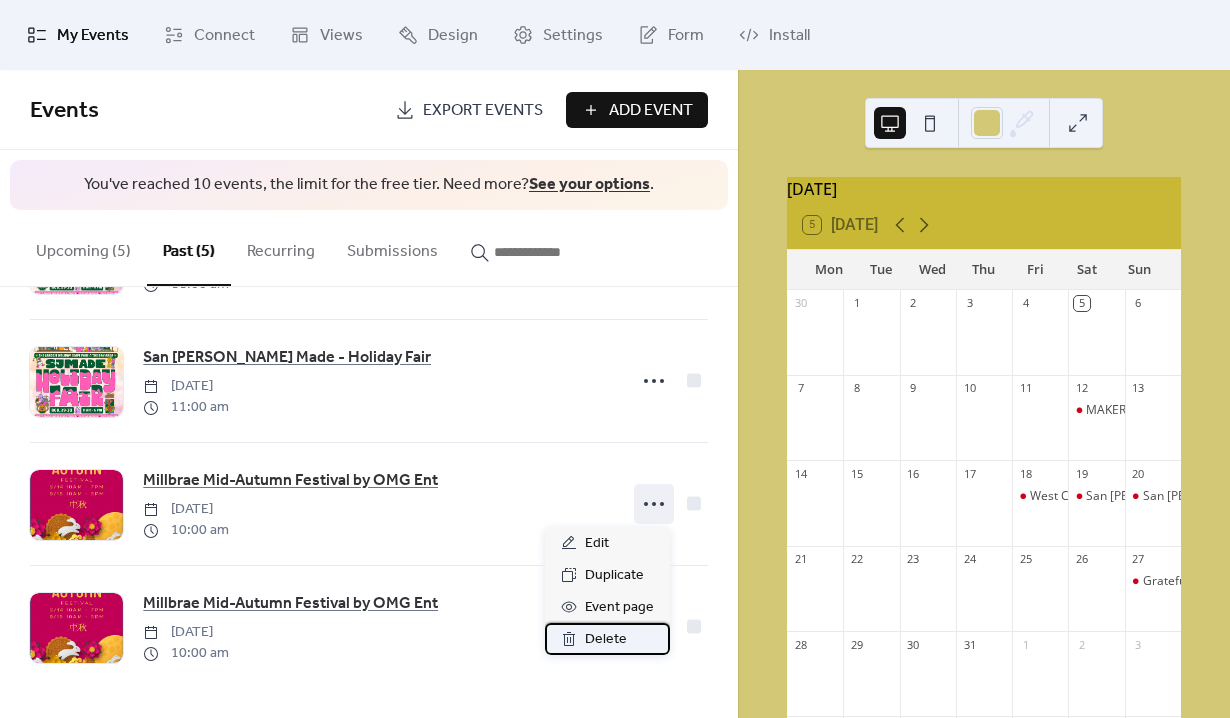 click on "Delete" at bounding box center [606, 640] 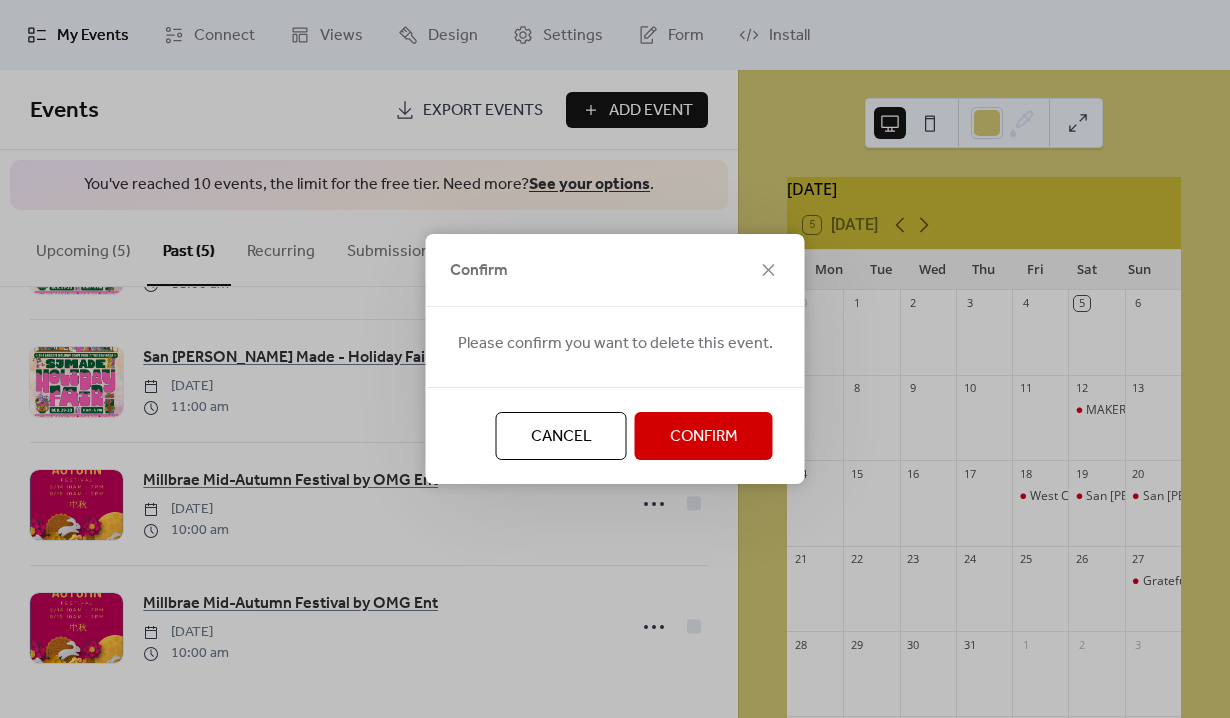 click on "Confirm" at bounding box center (704, 437) 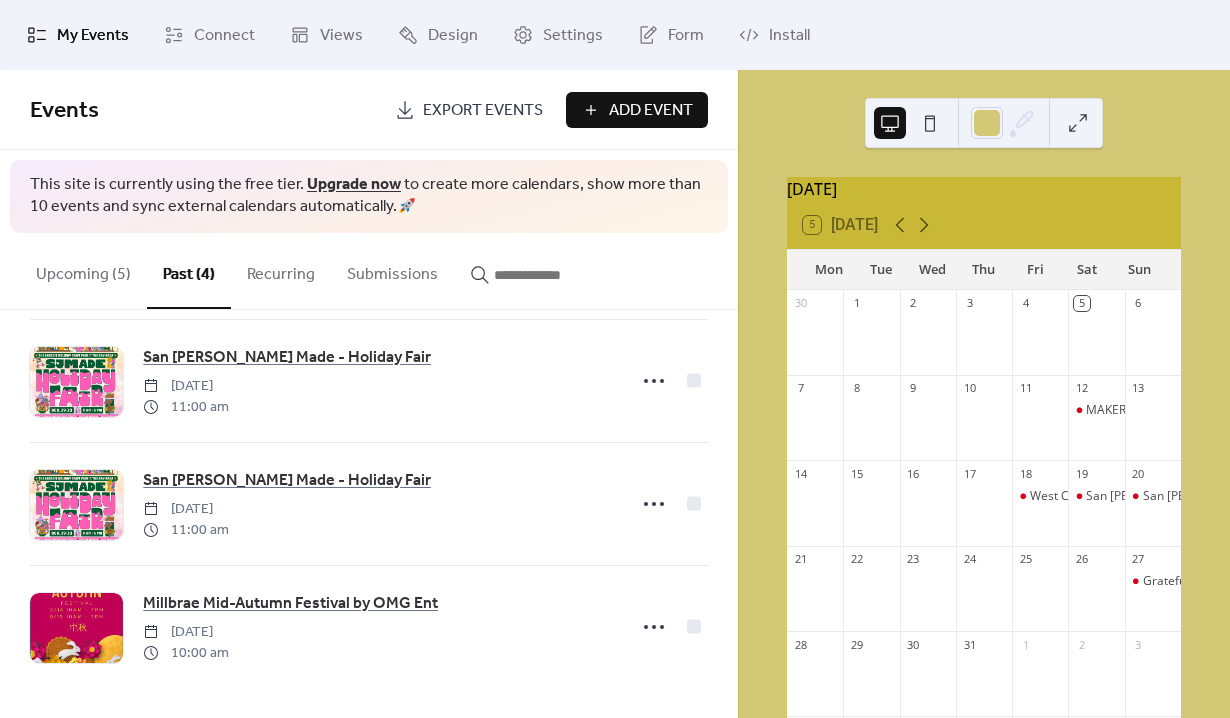 scroll, scrollTop: 145, scrollLeft: 0, axis: vertical 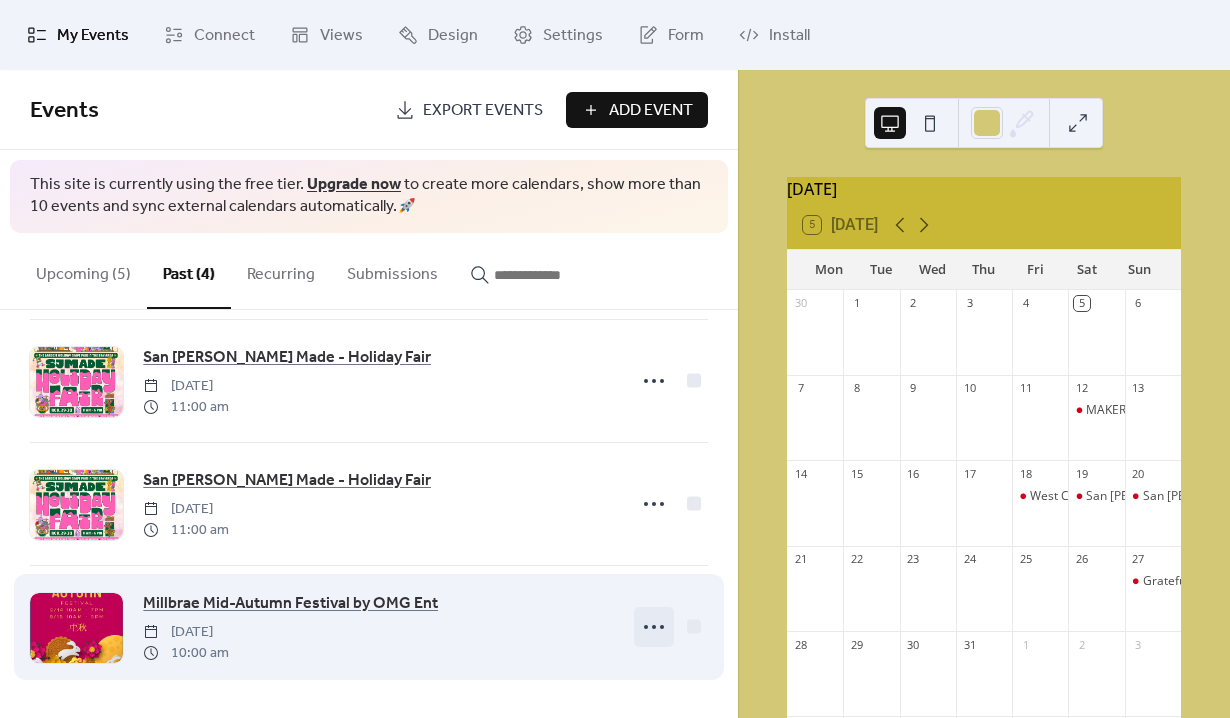 click 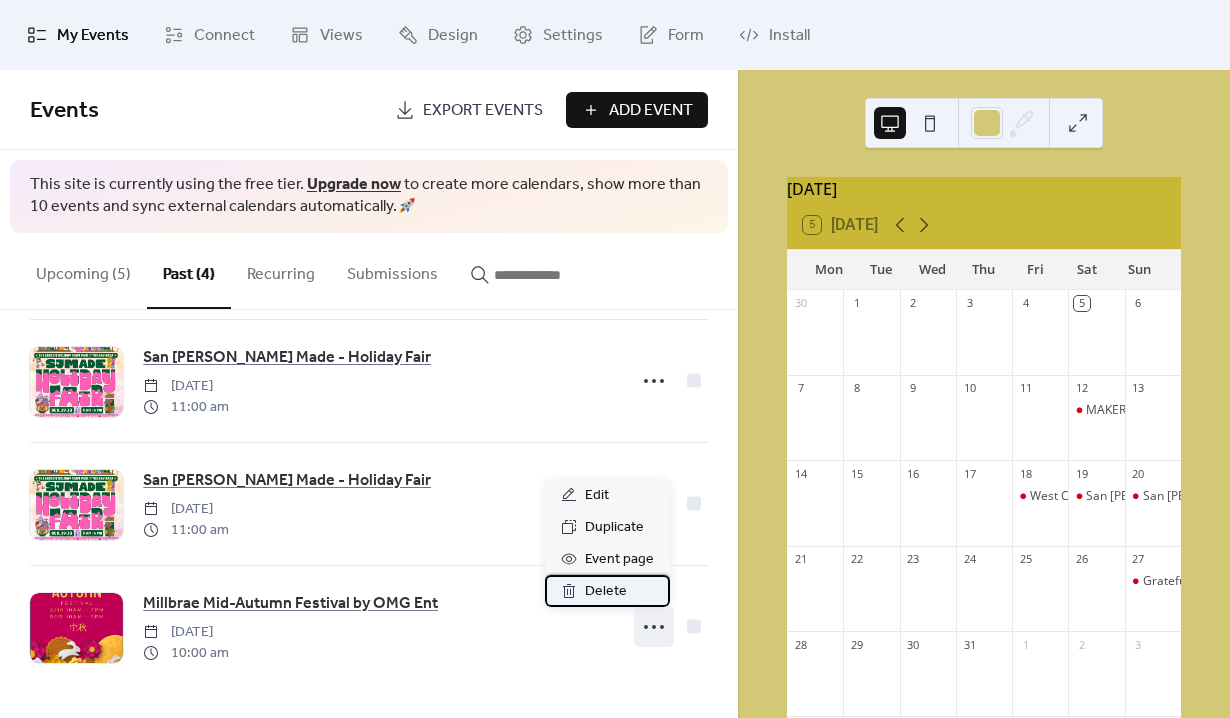 click on "Delete" at bounding box center (606, 592) 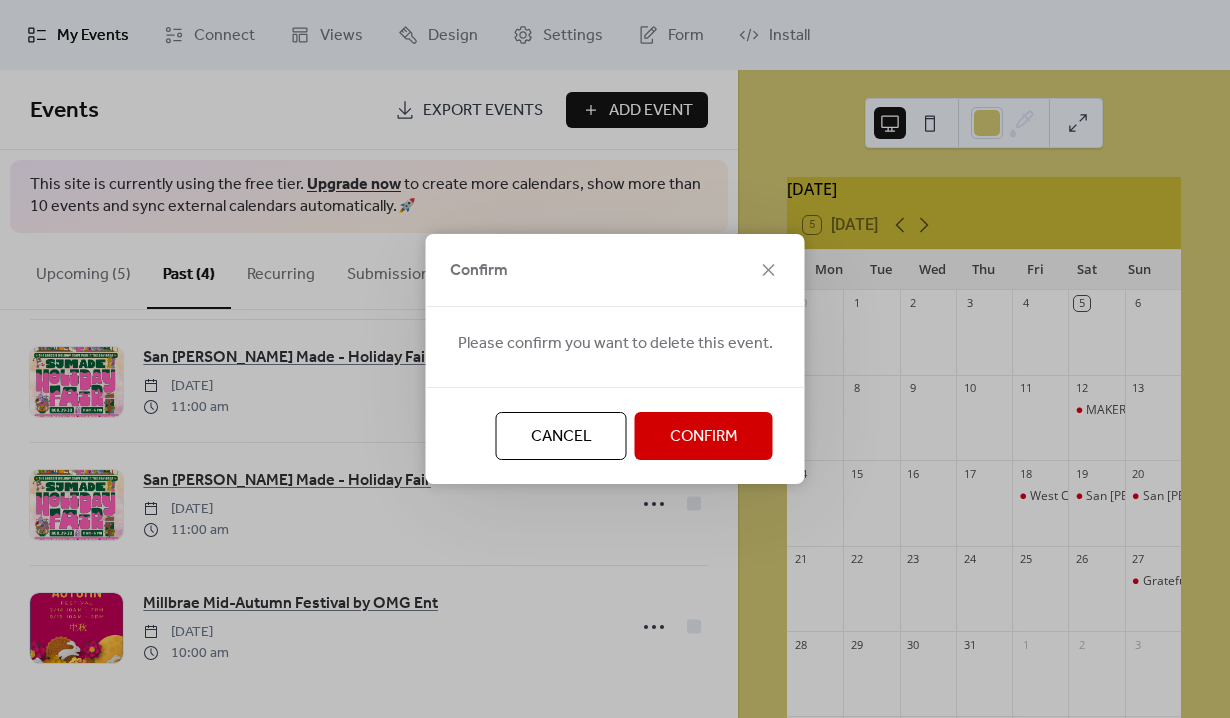 click on "Confirm" at bounding box center (704, 437) 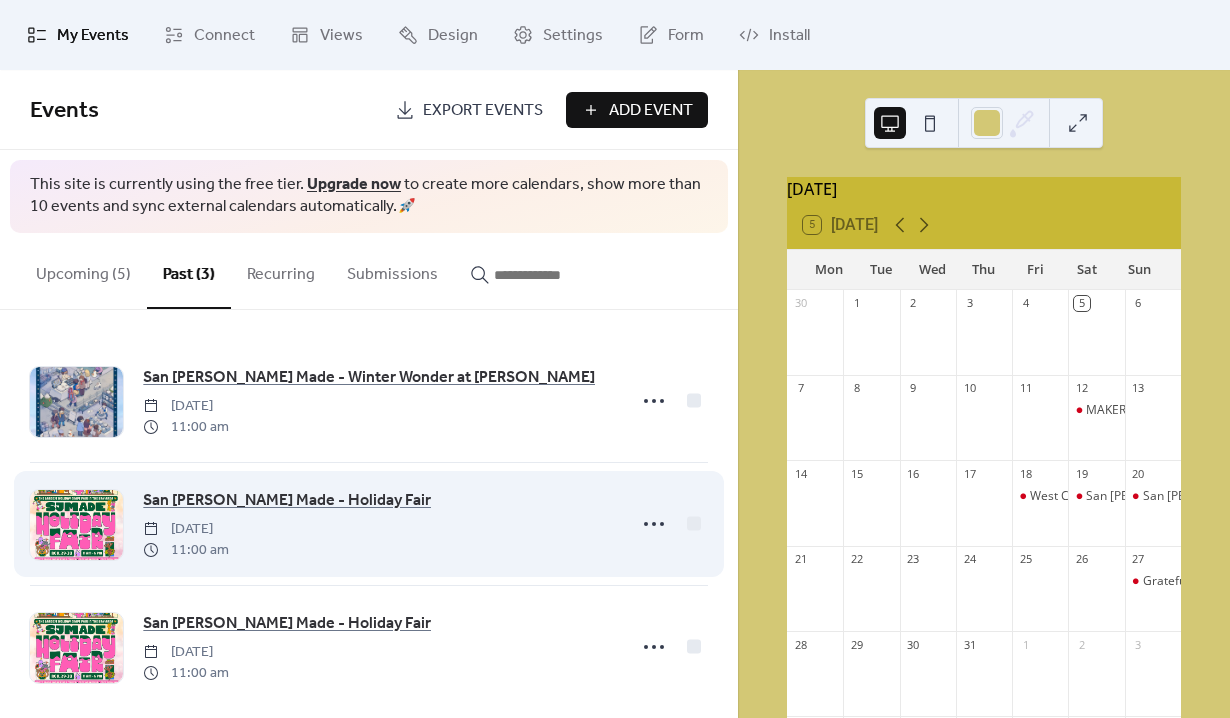 scroll, scrollTop: 21, scrollLeft: 0, axis: vertical 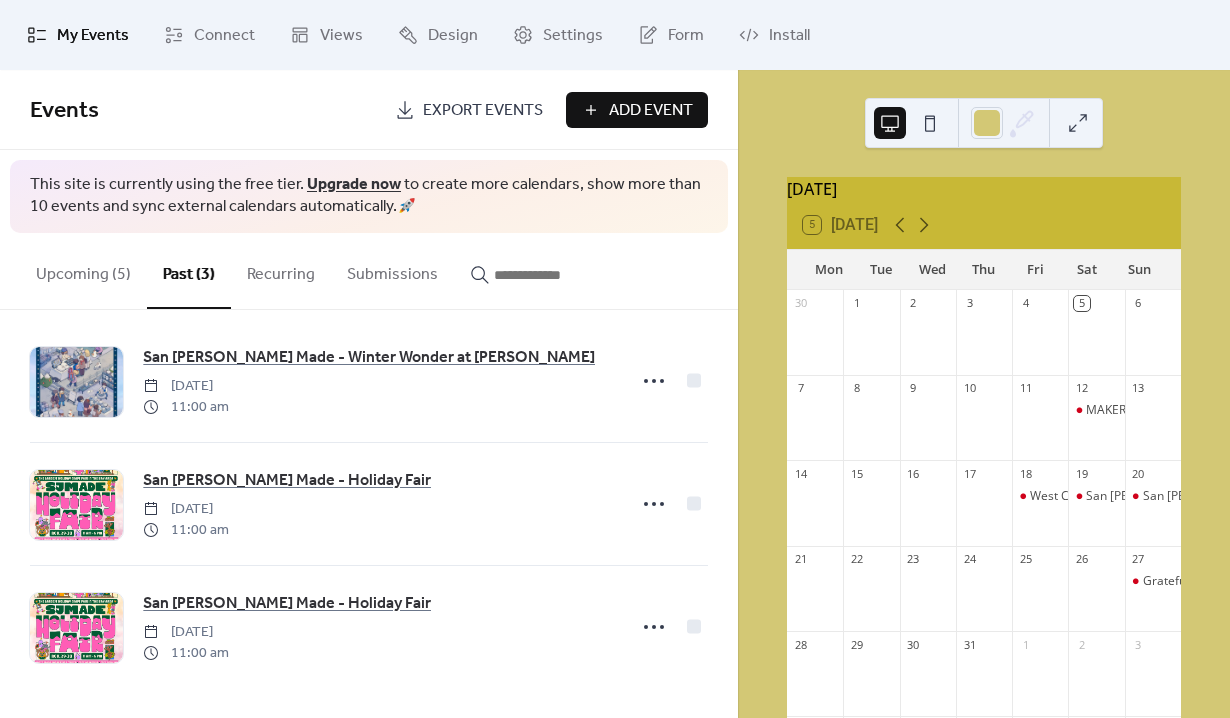 click on "Upcoming  (5)" at bounding box center (83, 270) 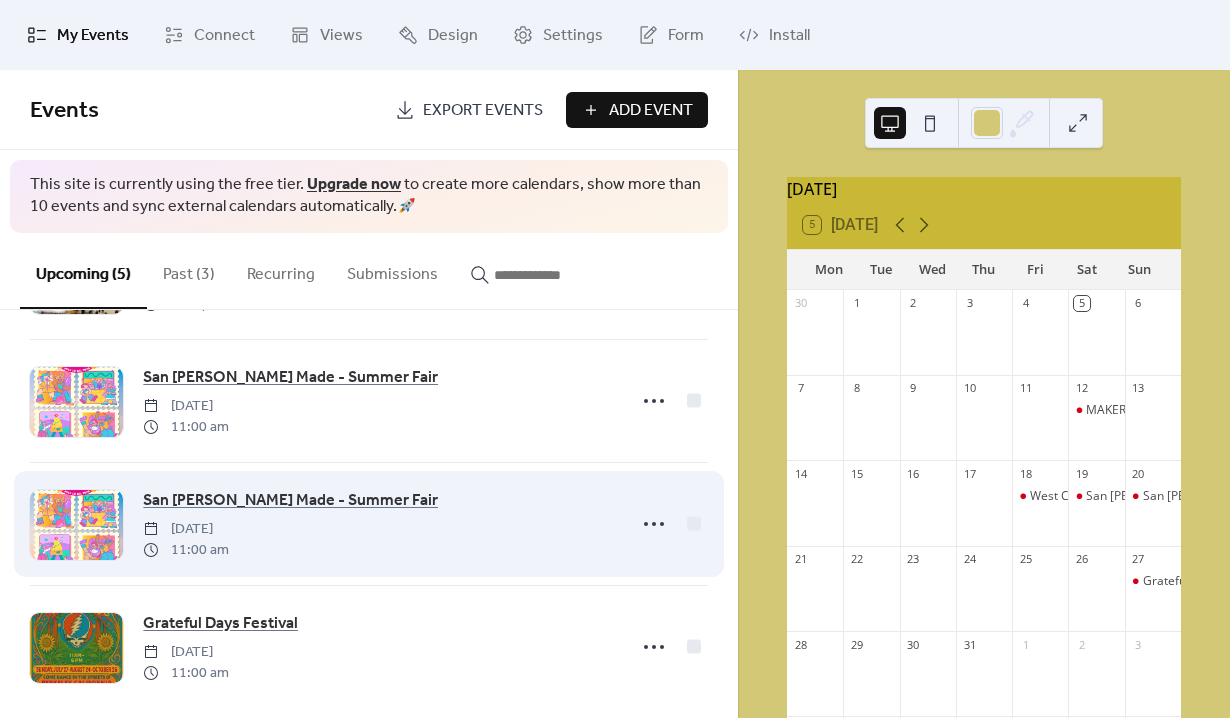 scroll, scrollTop: 268, scrollLeft: 0, axis: vertical 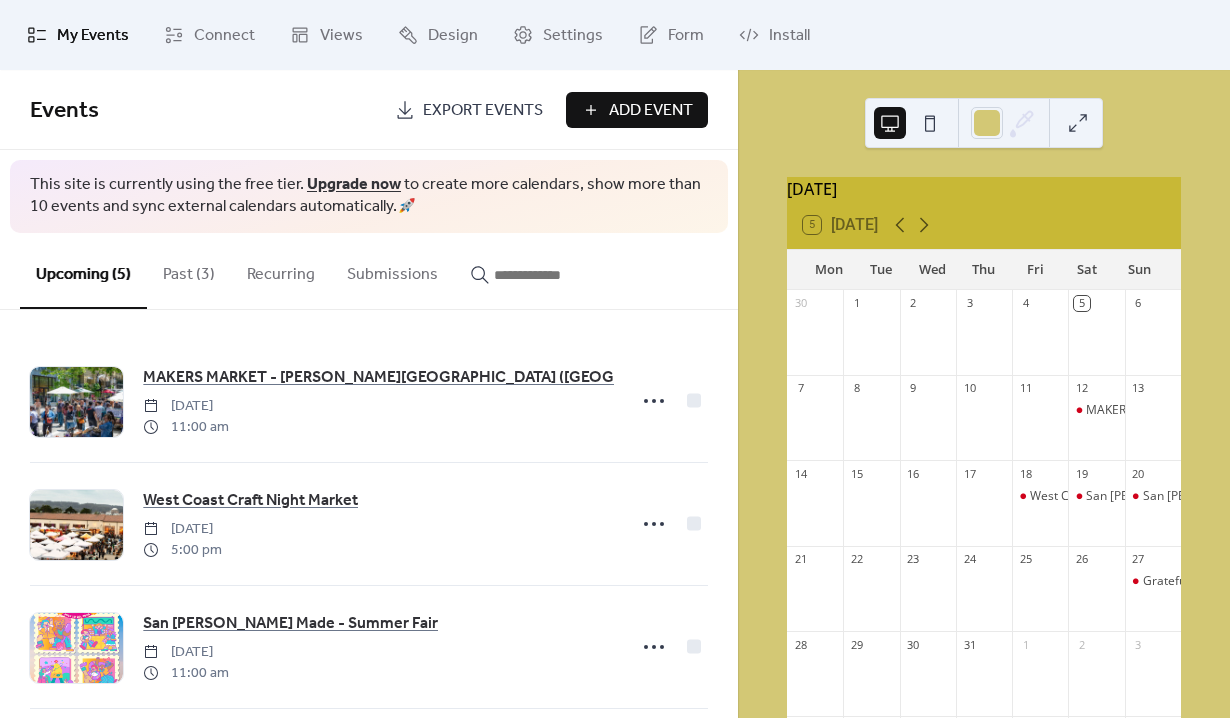 click on "Add Event" at bounding box center (637, 110) 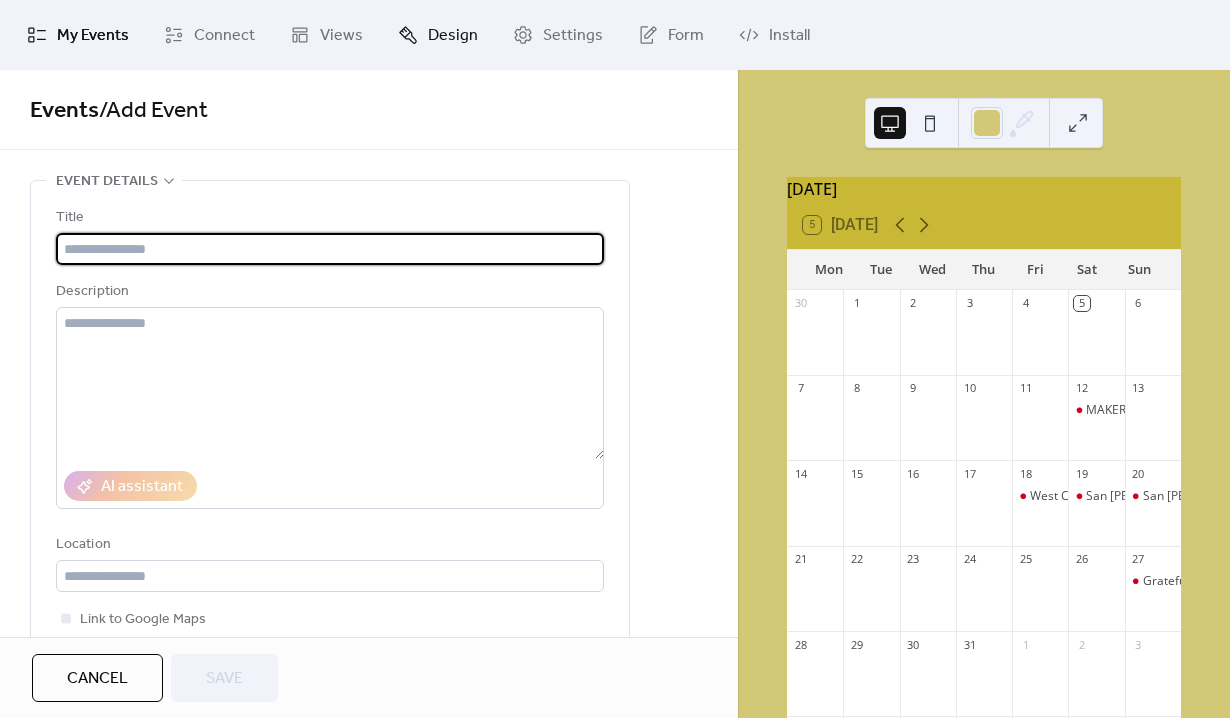 click on "Design" at bounding box center (438, 35) 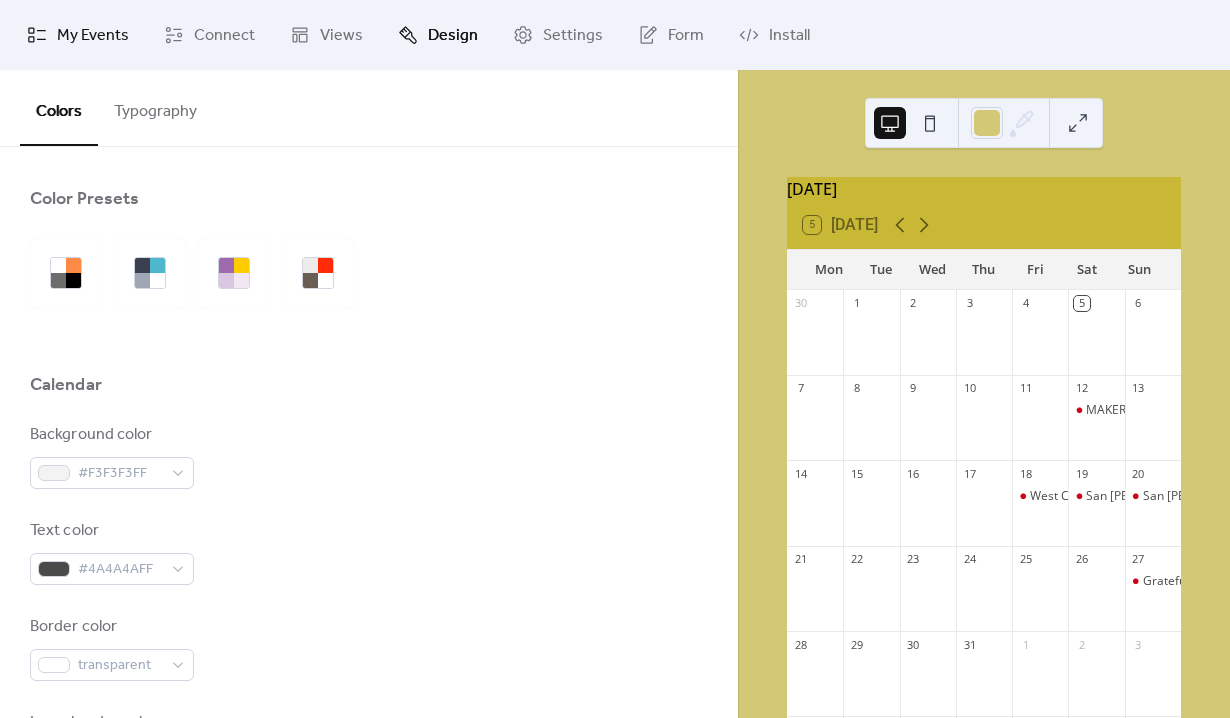 click on "My Events" at bounding box center (93, 36) 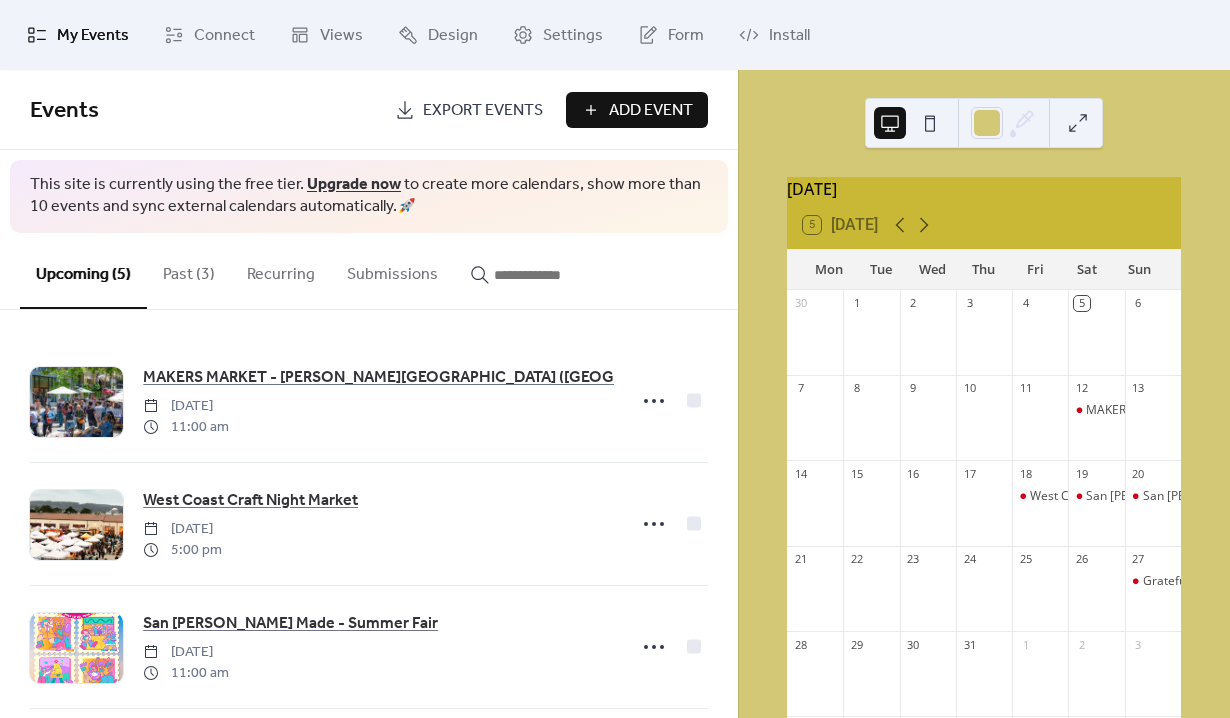click on "Add Event" at bounding box center [651, 111] 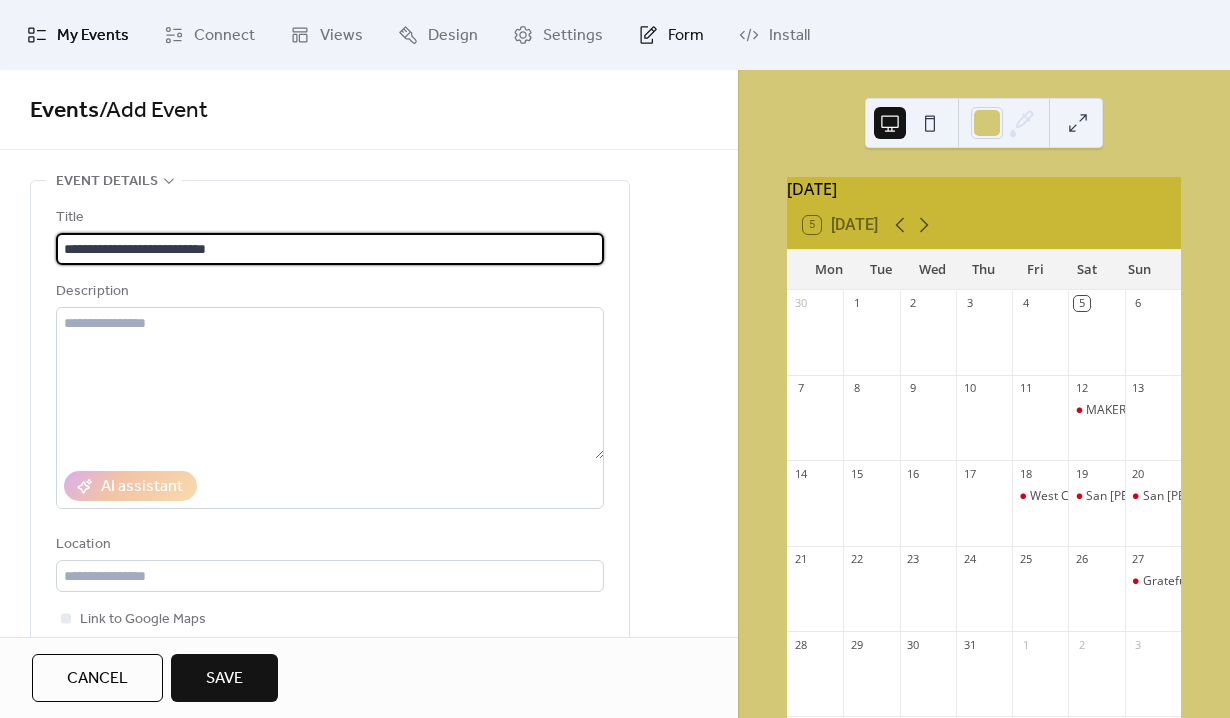 type on "**********" 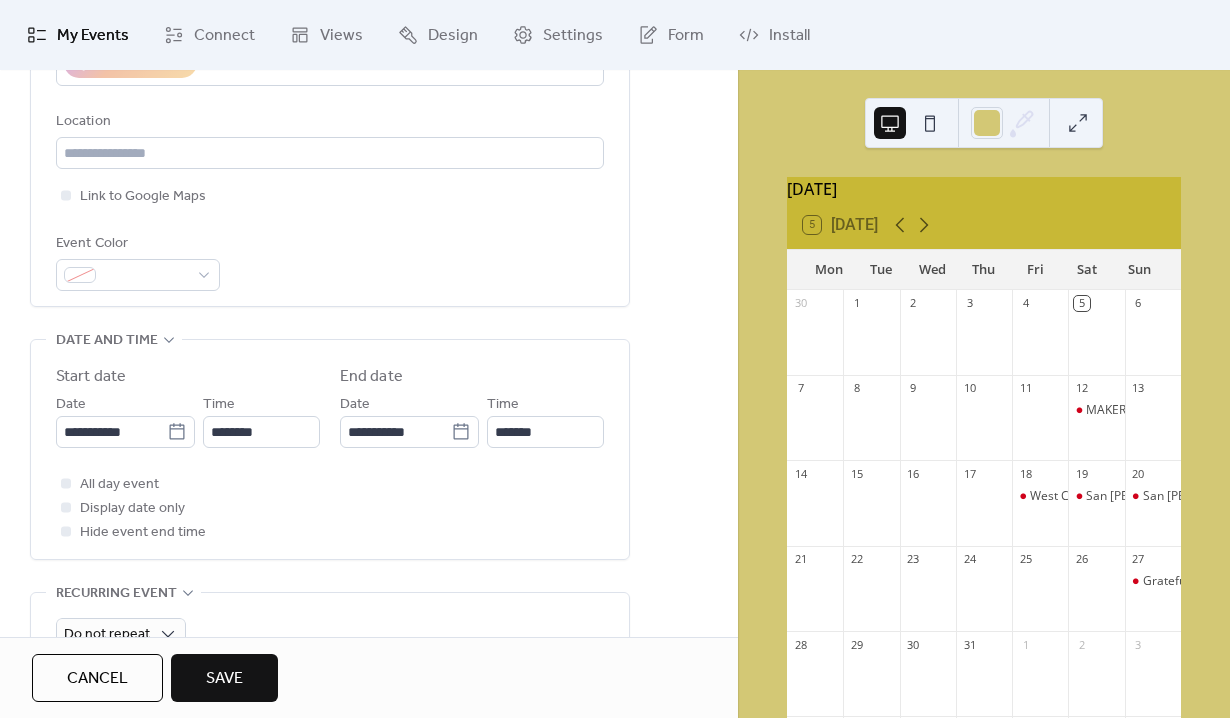 scroll, scrollTop: 444, scrollLeft: 0, axis: vertical 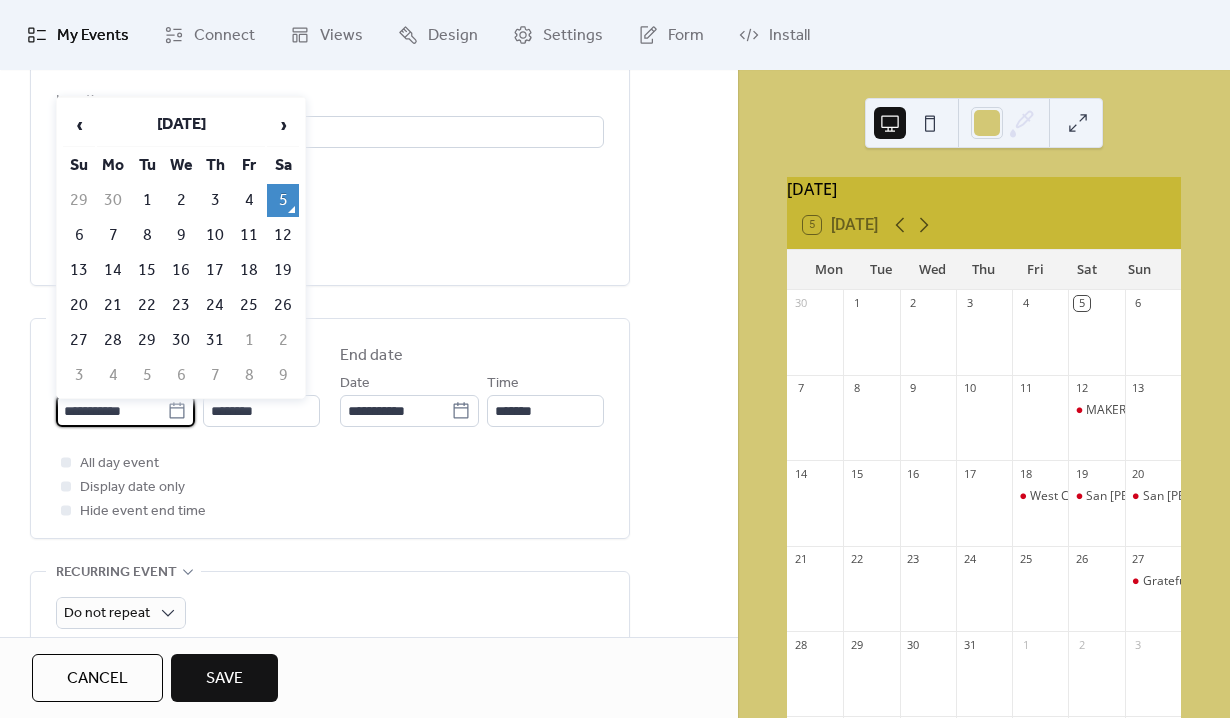 click on "**********" at bounding box center (111, 411) 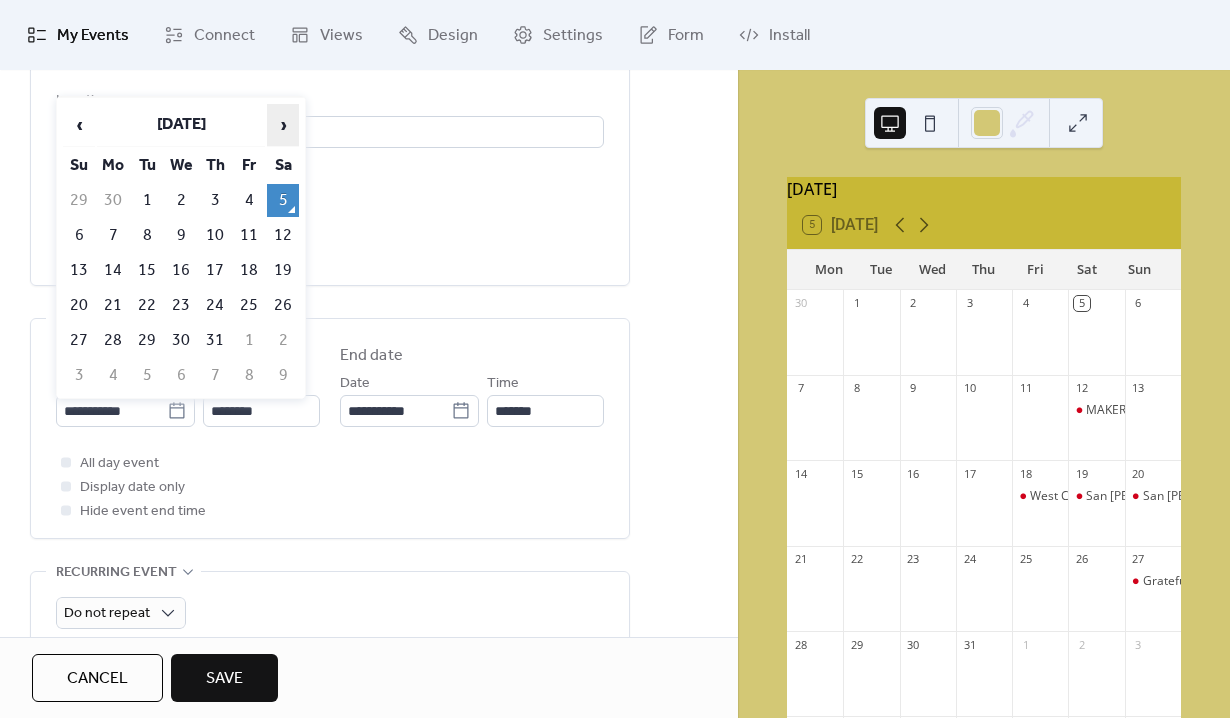 click on "›" at bounding box center [283, 125] 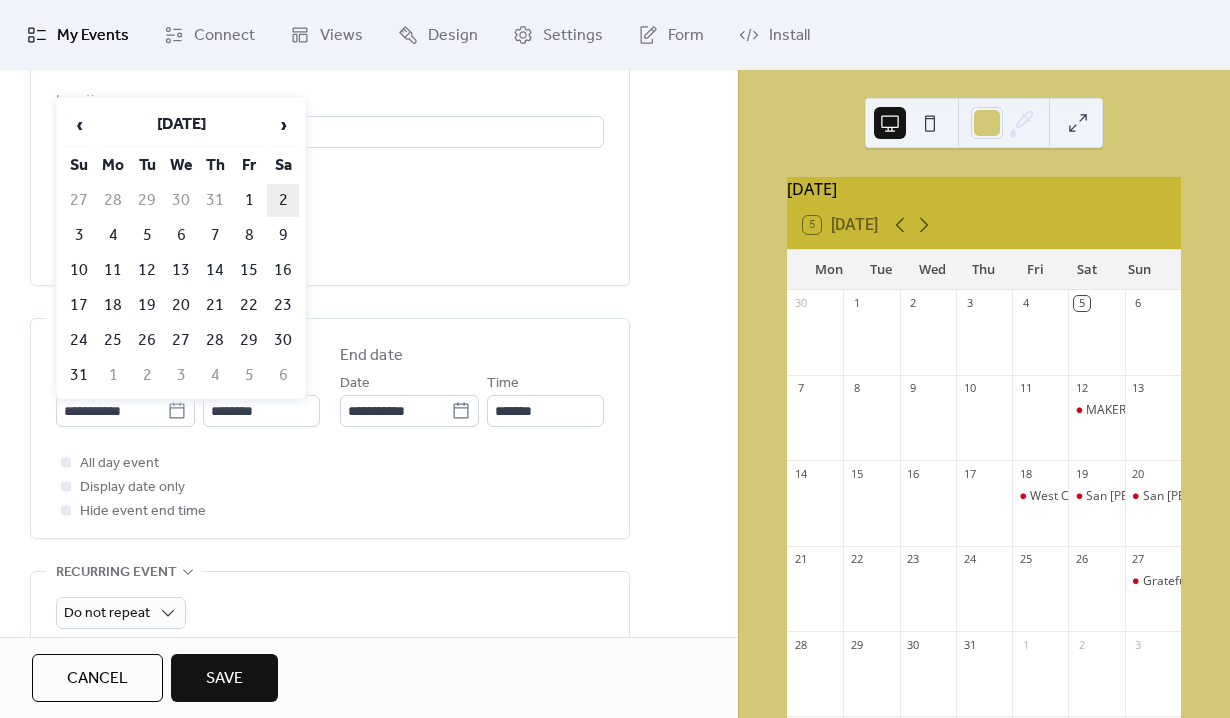click on "2" at bounding box center [283, 200] 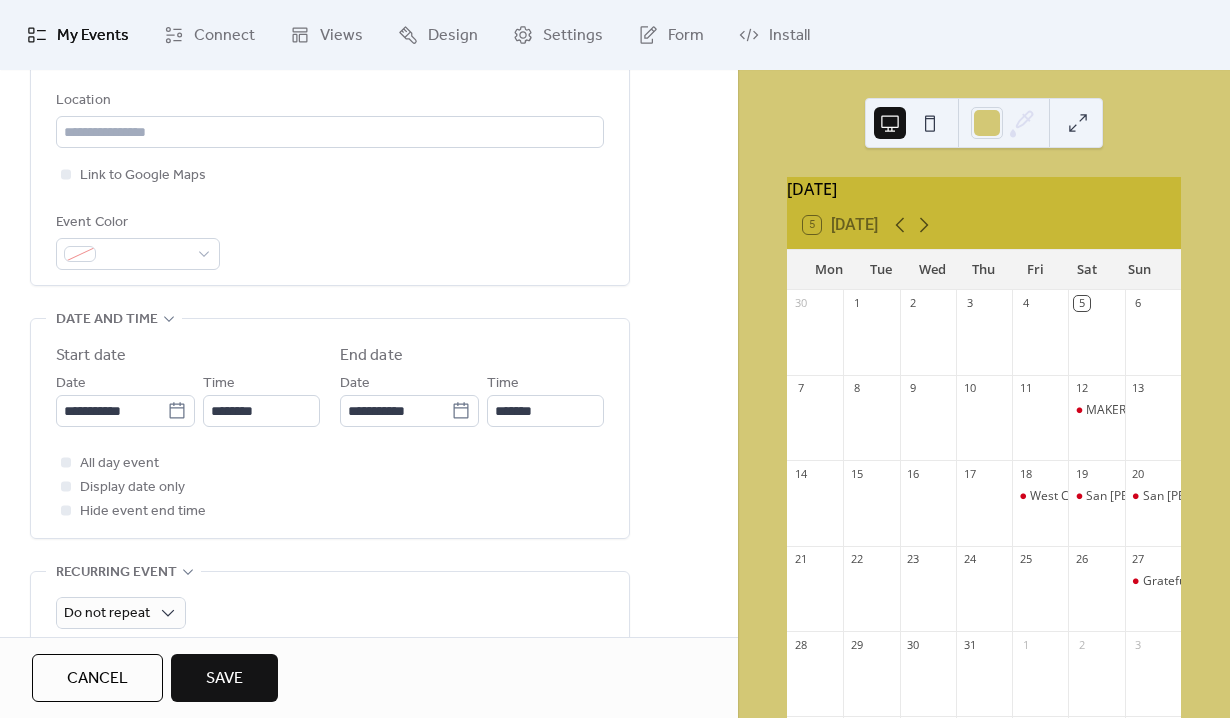 click on "**********" at bounding box center (330, 433) 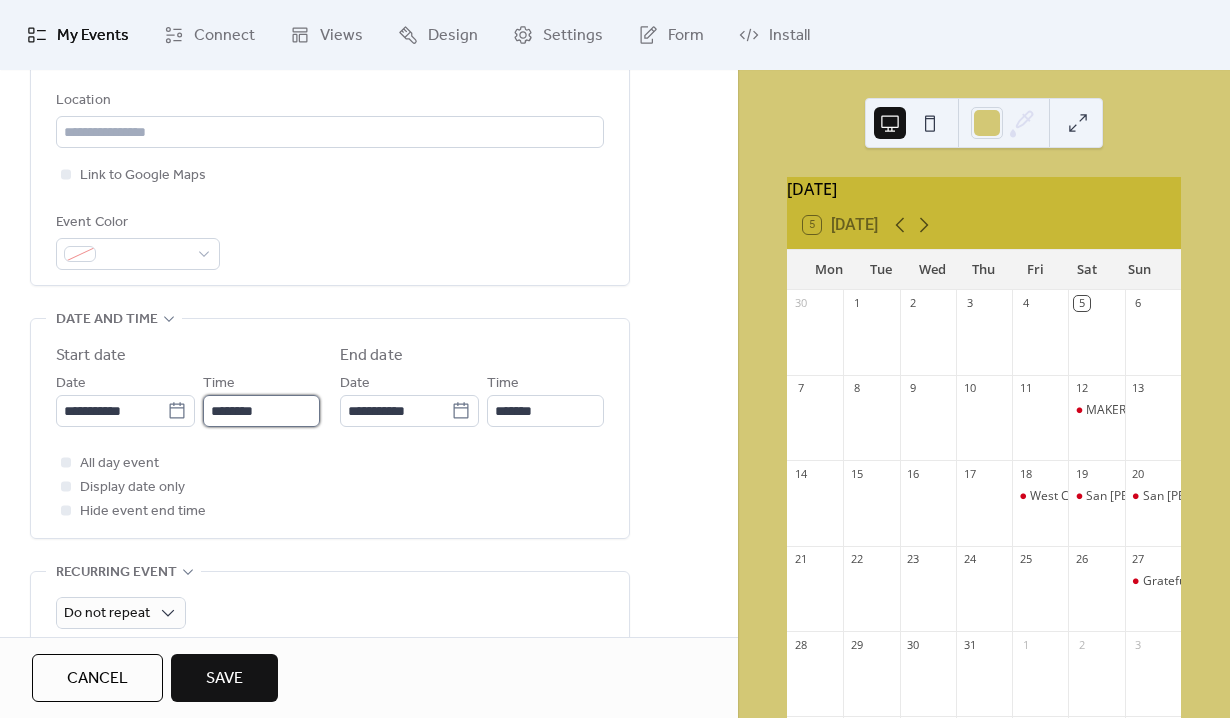 click on "********" at bounding box center (261, 411) 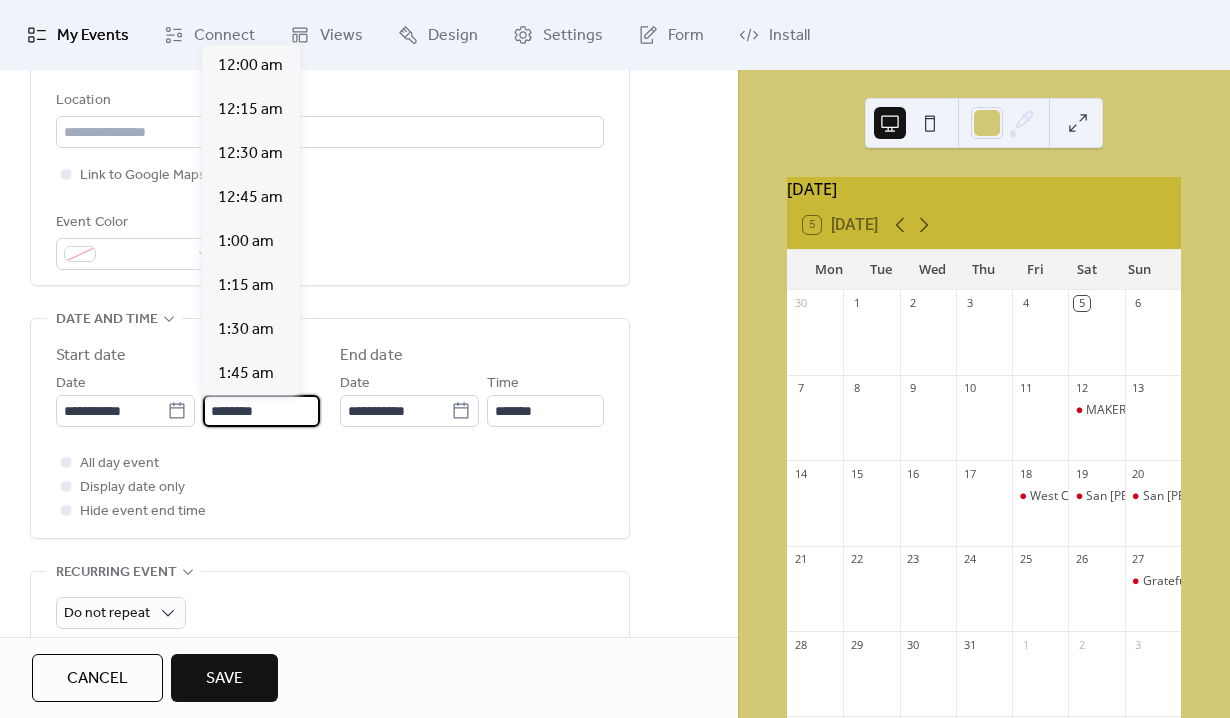 scroll, scrollTop: 2112, scrollLeft: 0, axis: vertical 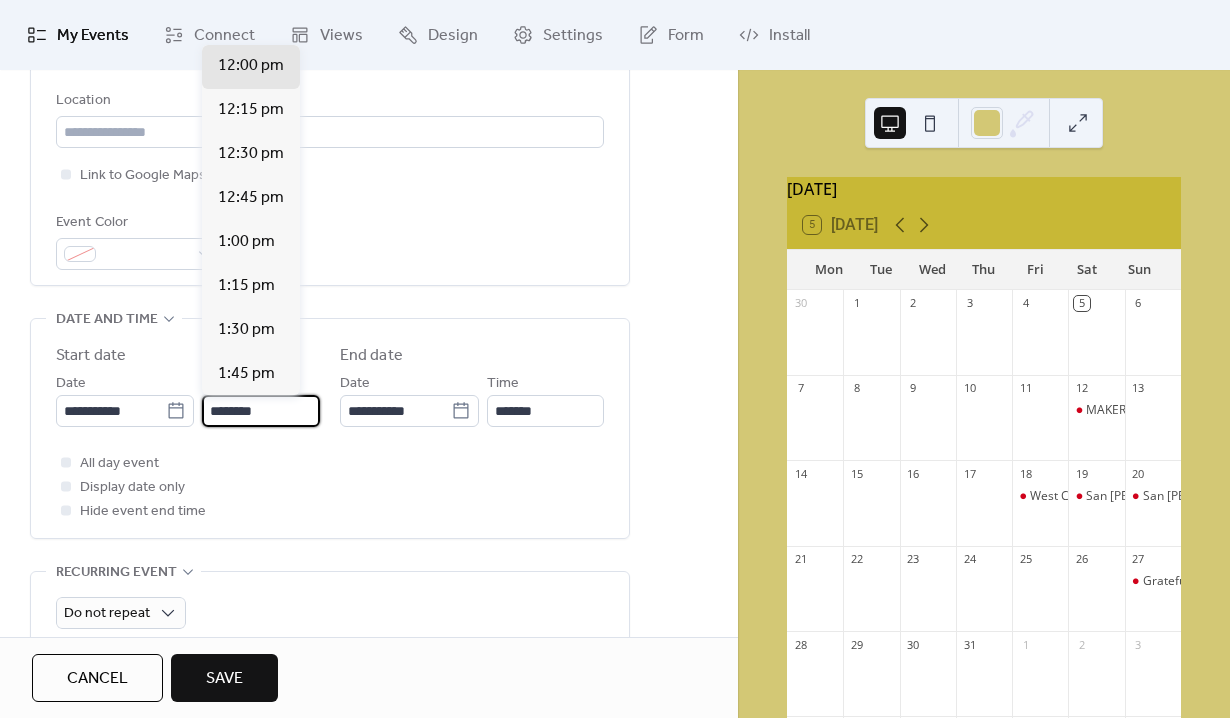 click on "********" at bounding box center (261, 411) 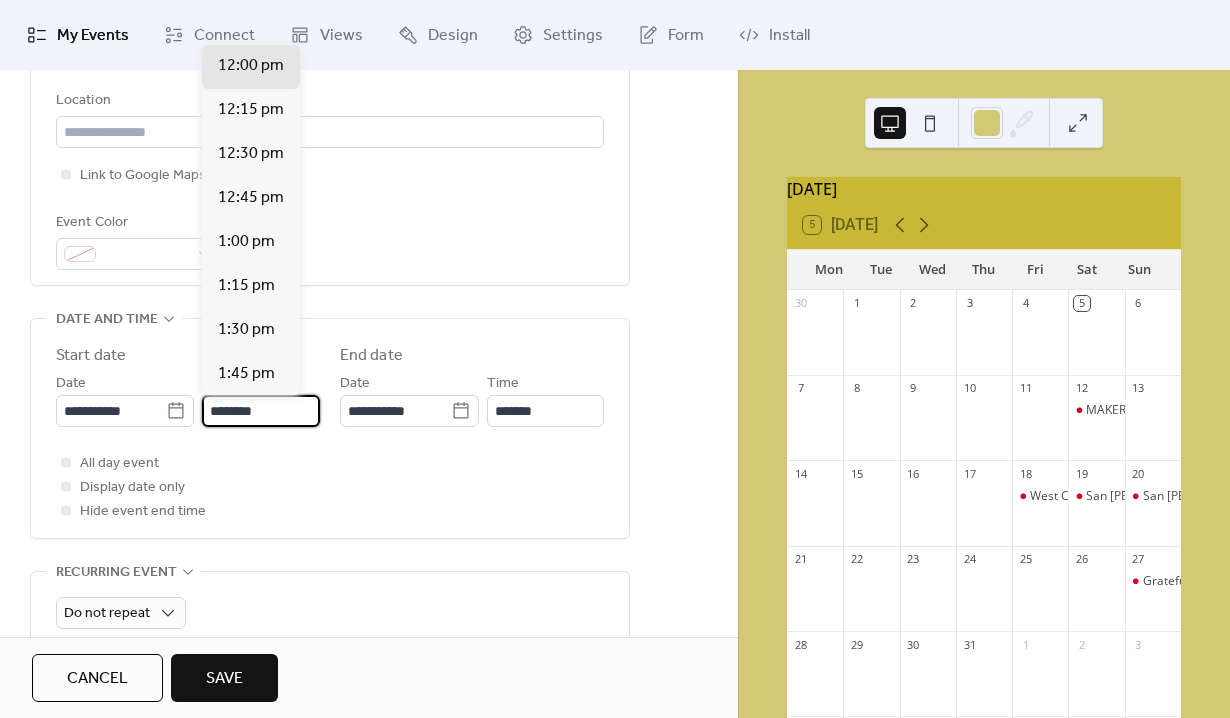 scroll, scrollTop: 3872, scrollLeft: 0, axis: vertical 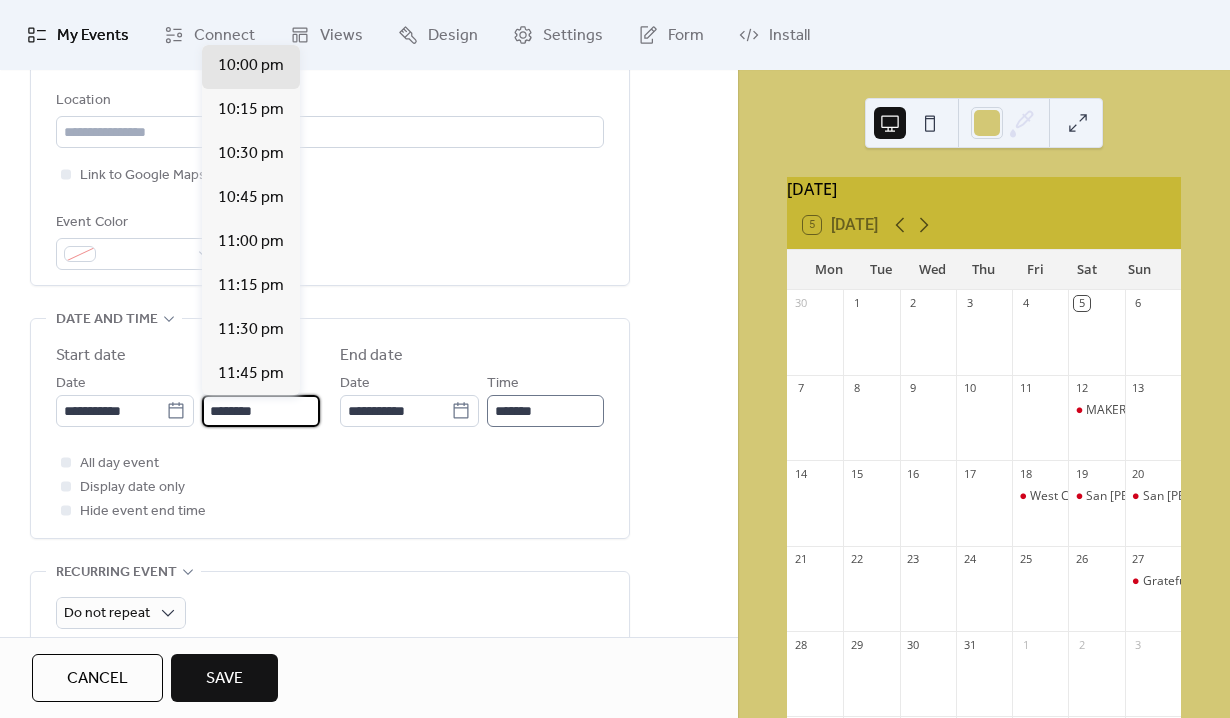type on "********" 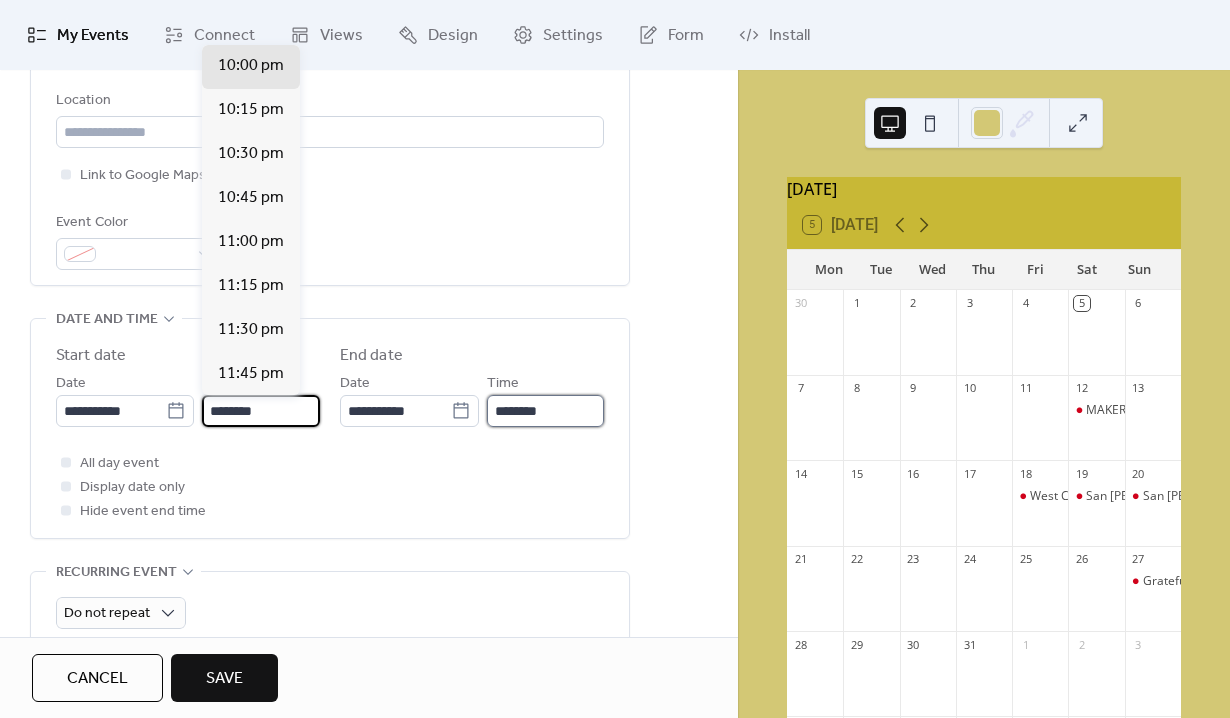 click on "********" at bounding box center [545, 411] 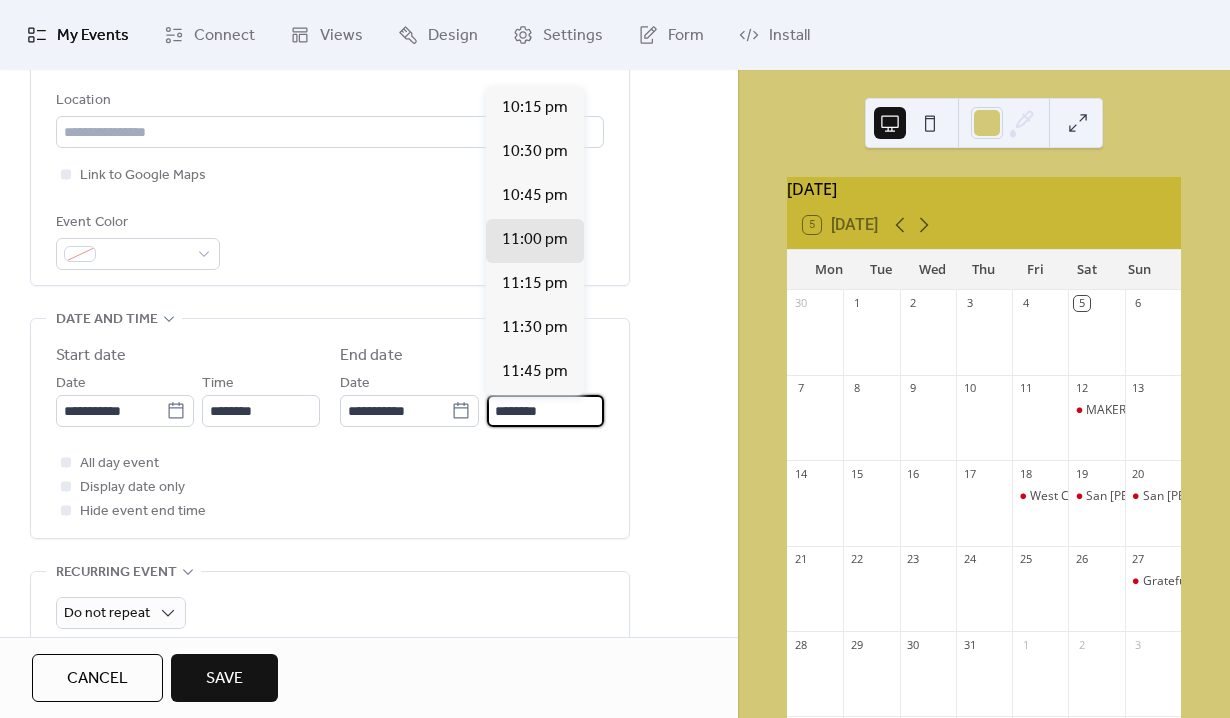 drag, startPoint x: 508, startPoint y: 412, endPoint x: 481, endPoint y: 412, distance: 27 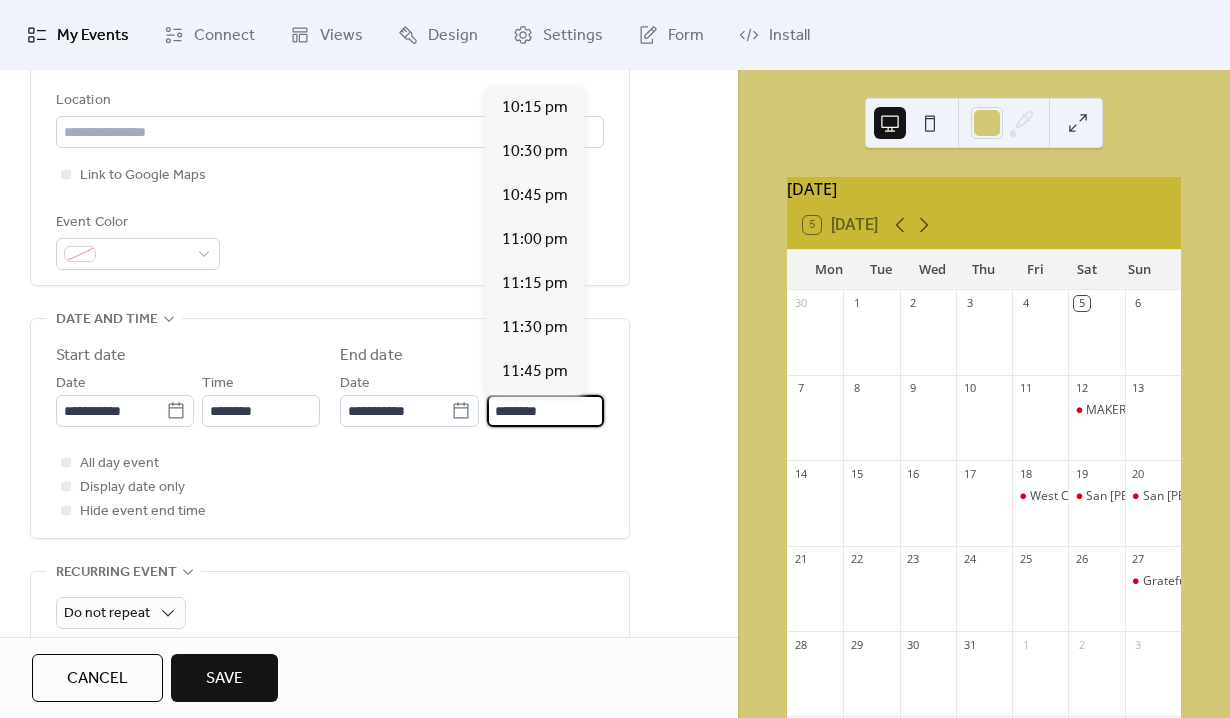 click on "All day event Display date only Hide event end time" at bounding box center [330, 487] 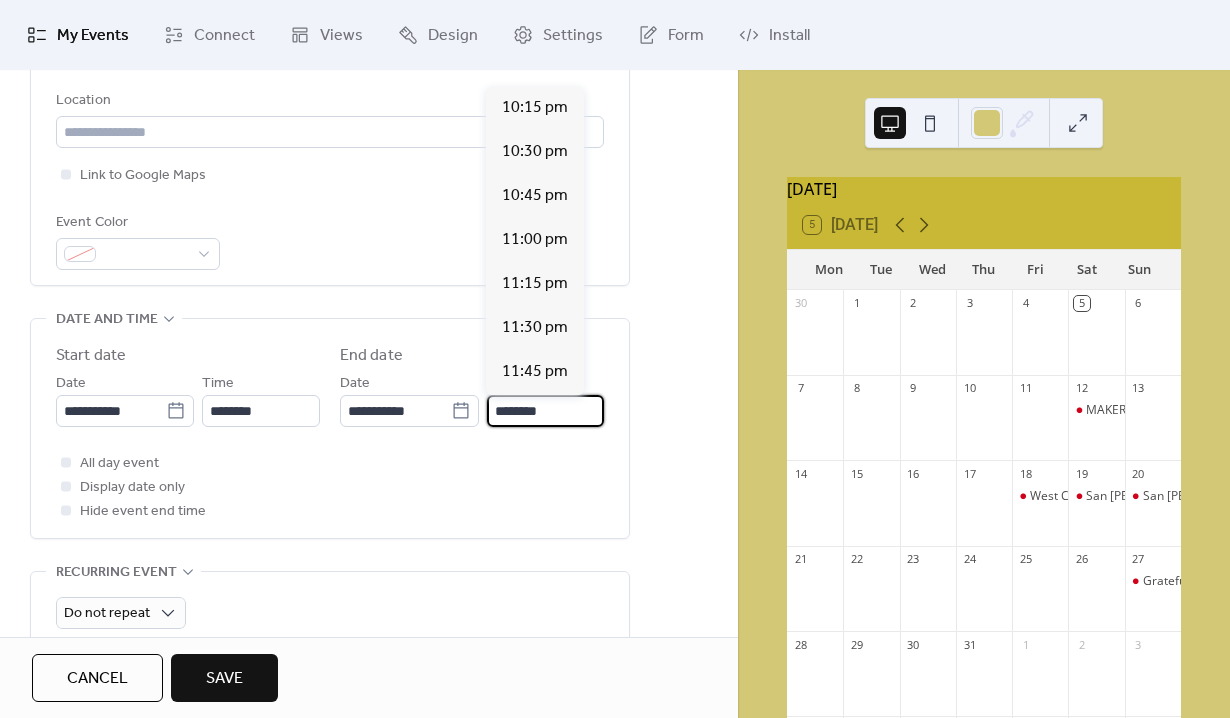 drag, startPoint x: 504, startPoint y: 411, endPoint x: 481, endPoint y: 411, distance: 23 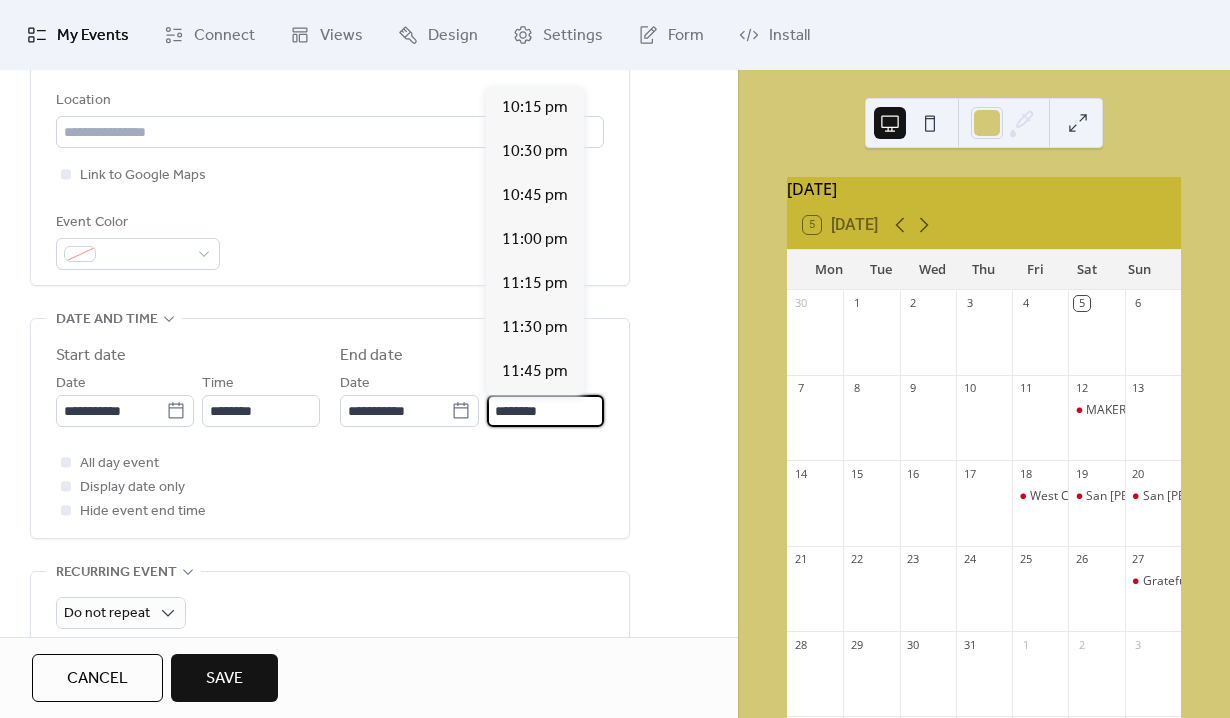 click on "**********" at bounding box center (472, 399) 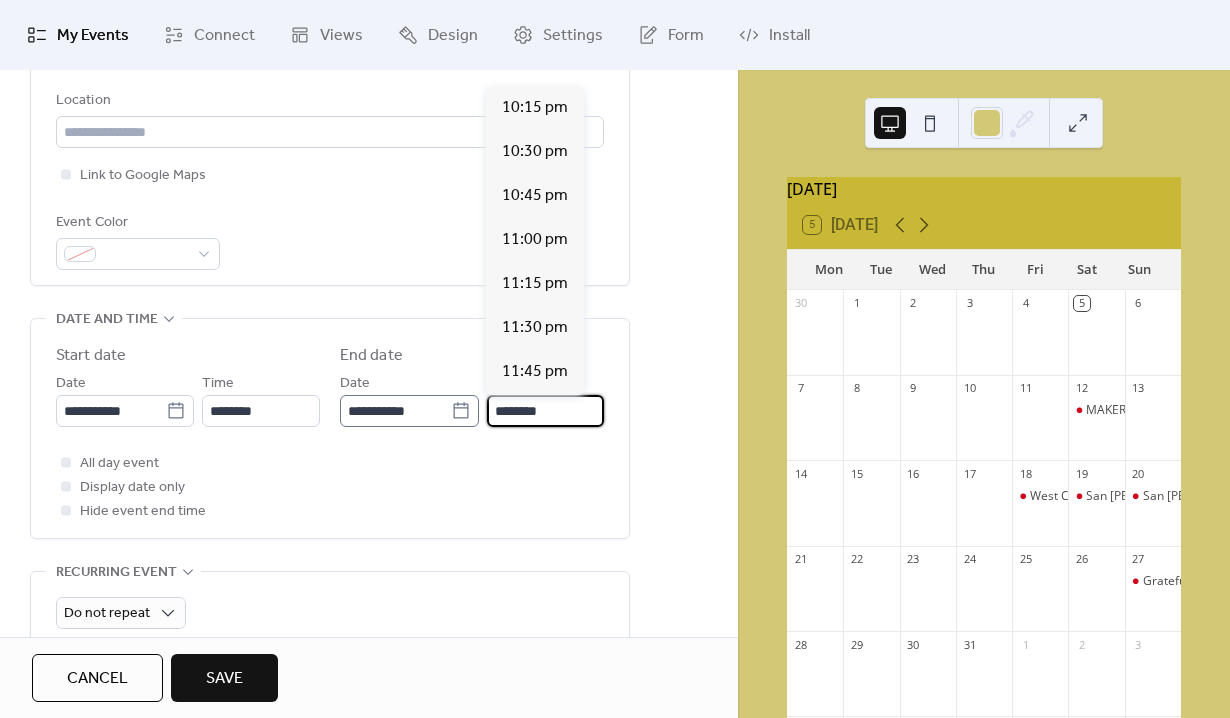 scroll, scrollTop: 1, scrollLeft: 0, axis: vertical 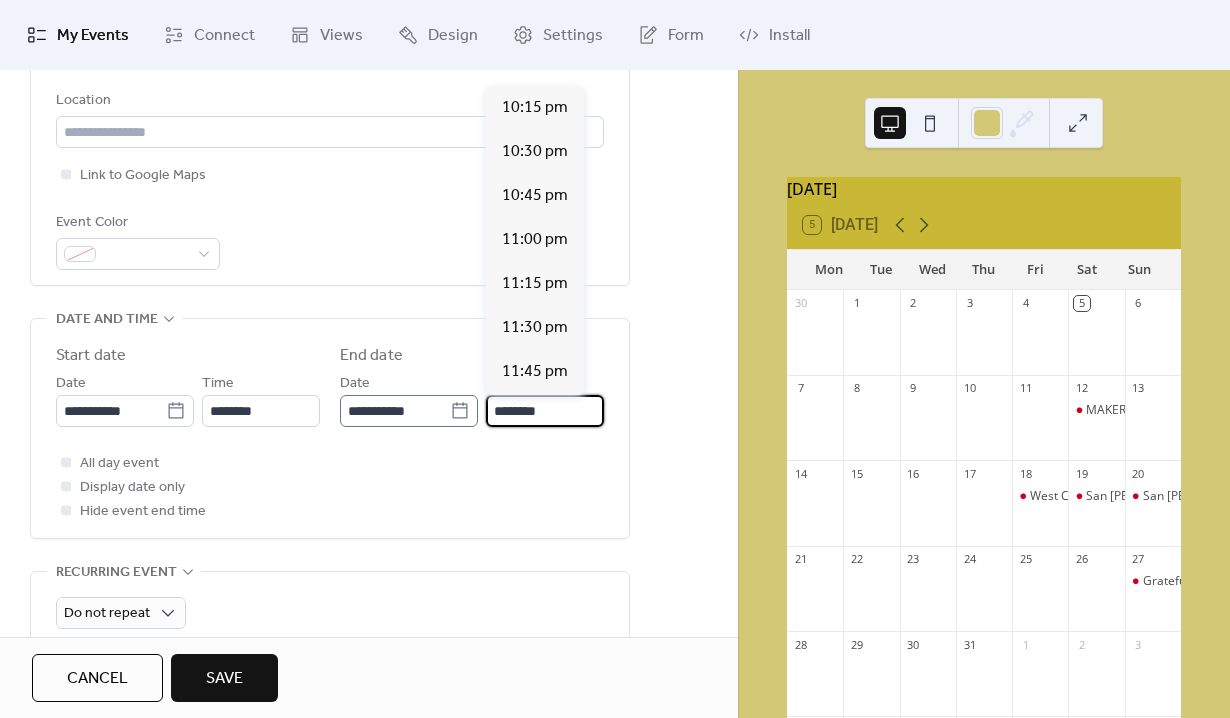 drag, startPoint x: 555, startPoint y: 409, endPoint x: 446, endPoint y: 416, distance: 109.22454 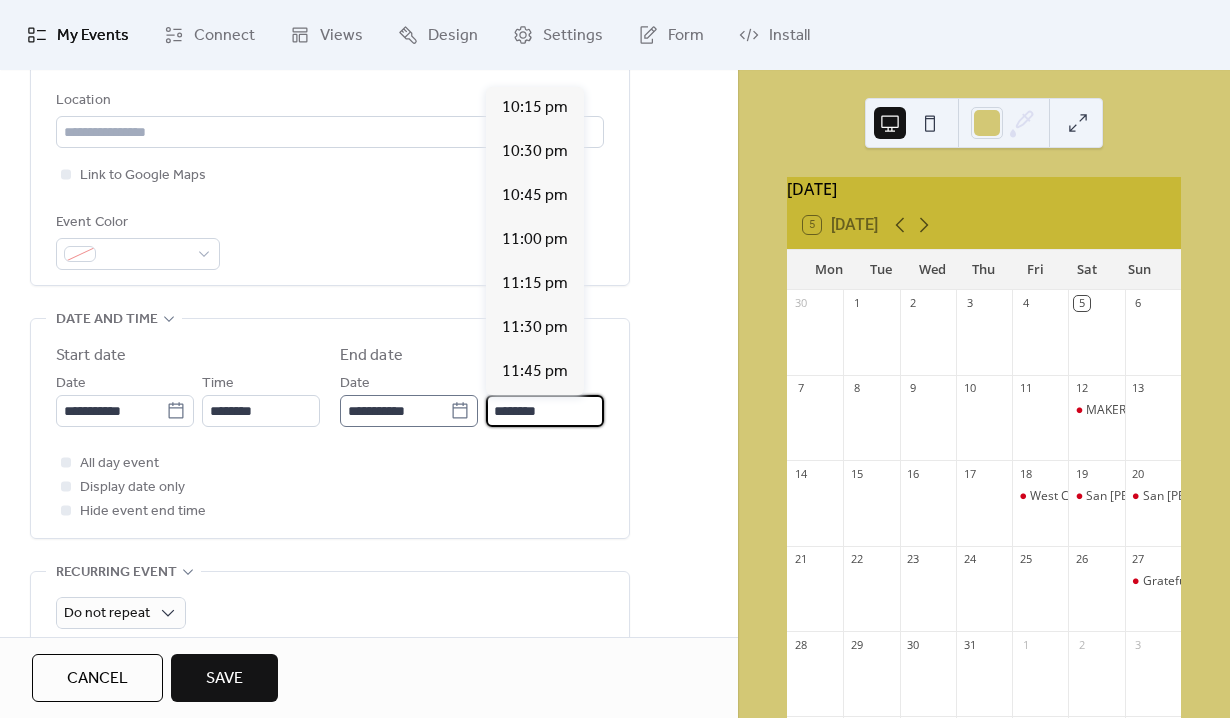 click on "**********" at bounding box center [472, 399] 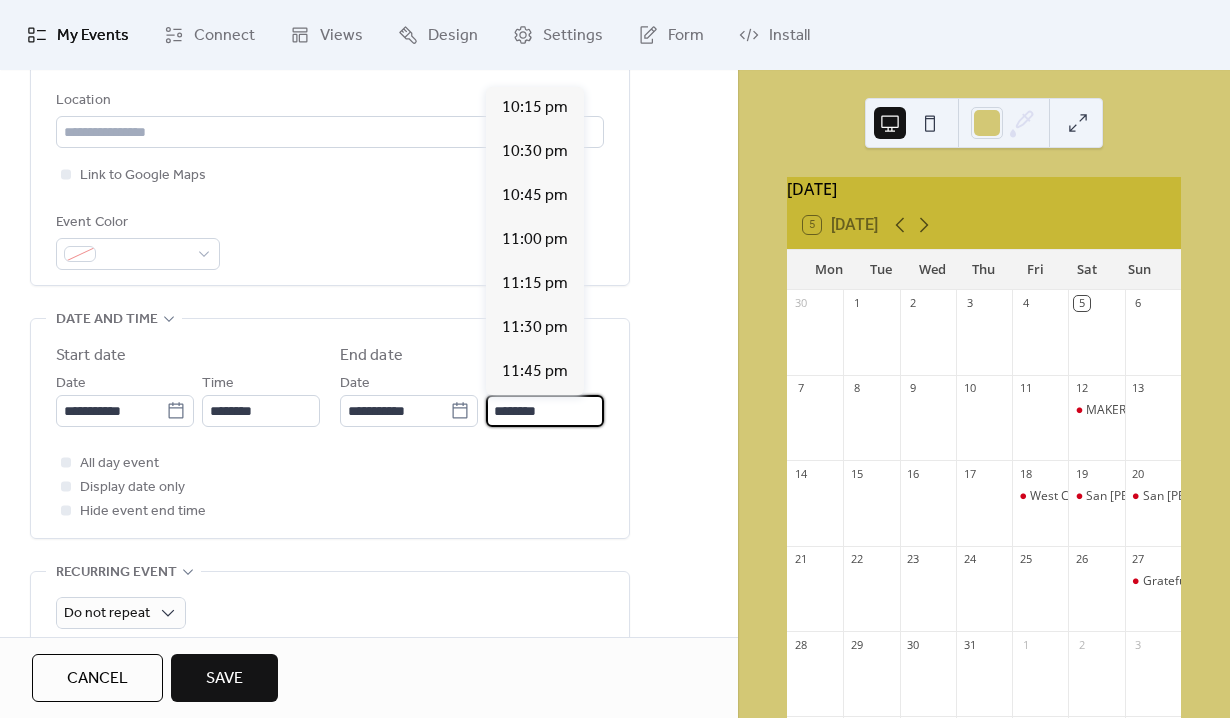click on "All day event Display date only Hide event end time" at bounding box center (330, 487) 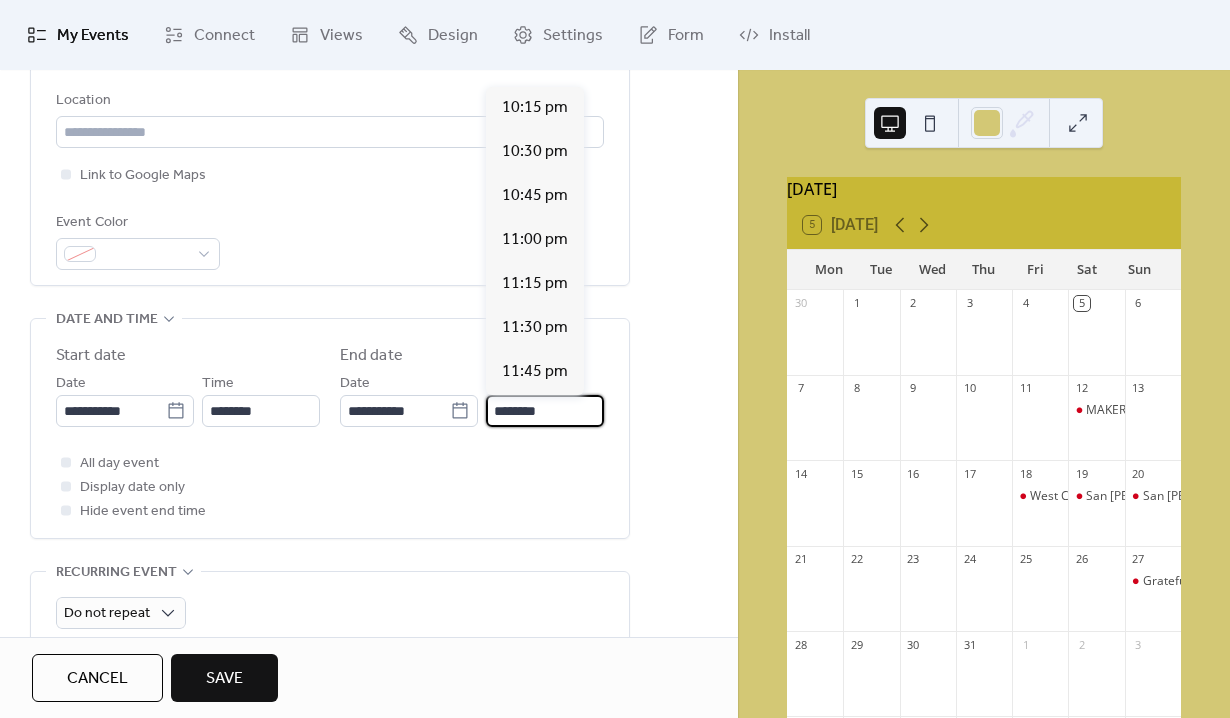 scroll, scrollTop: 0, scrollLeft: 0, axis: both 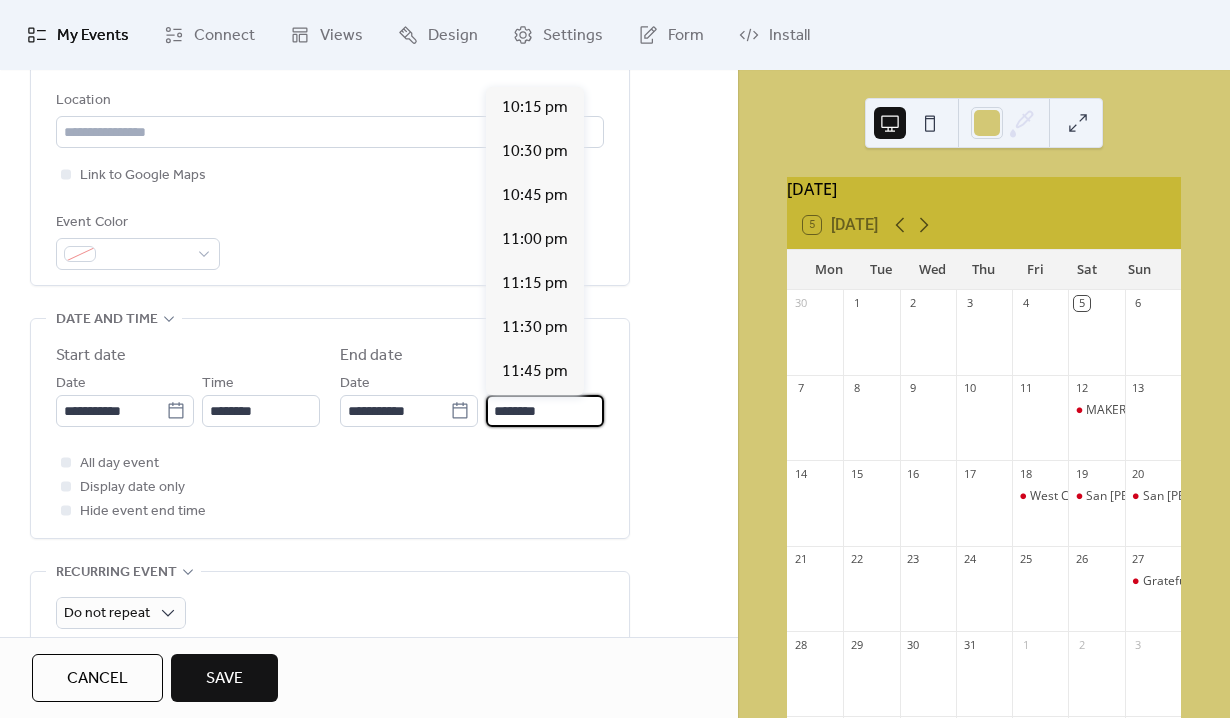 drag, startPoint x: 506, startPoint y: 412, endPoint x: 488, endPoint y: 412, distance: 18 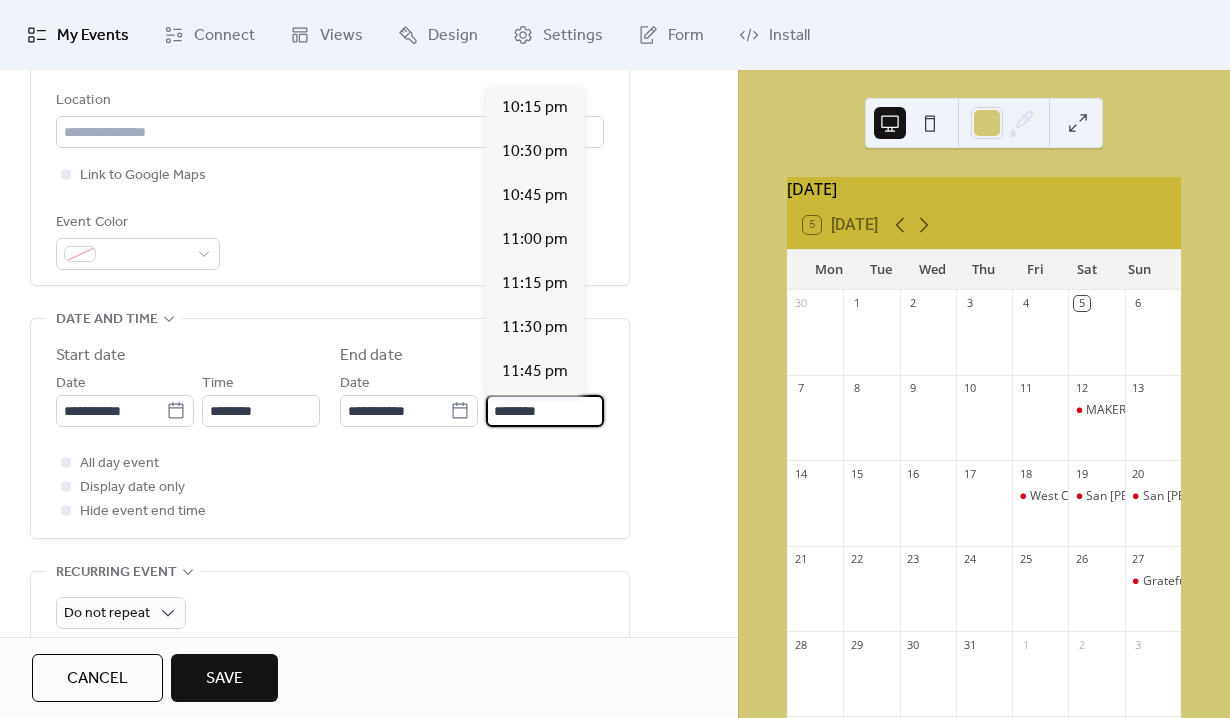 click on "********" at bounding box center [545, 411] 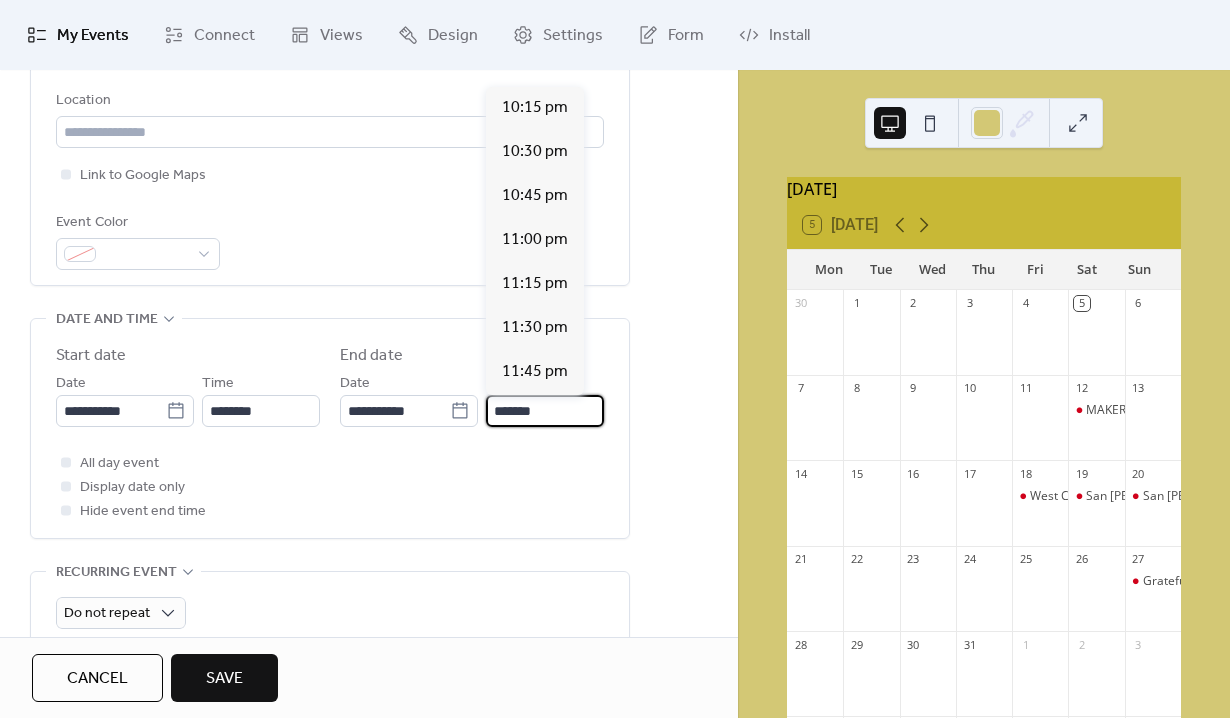type on "********" 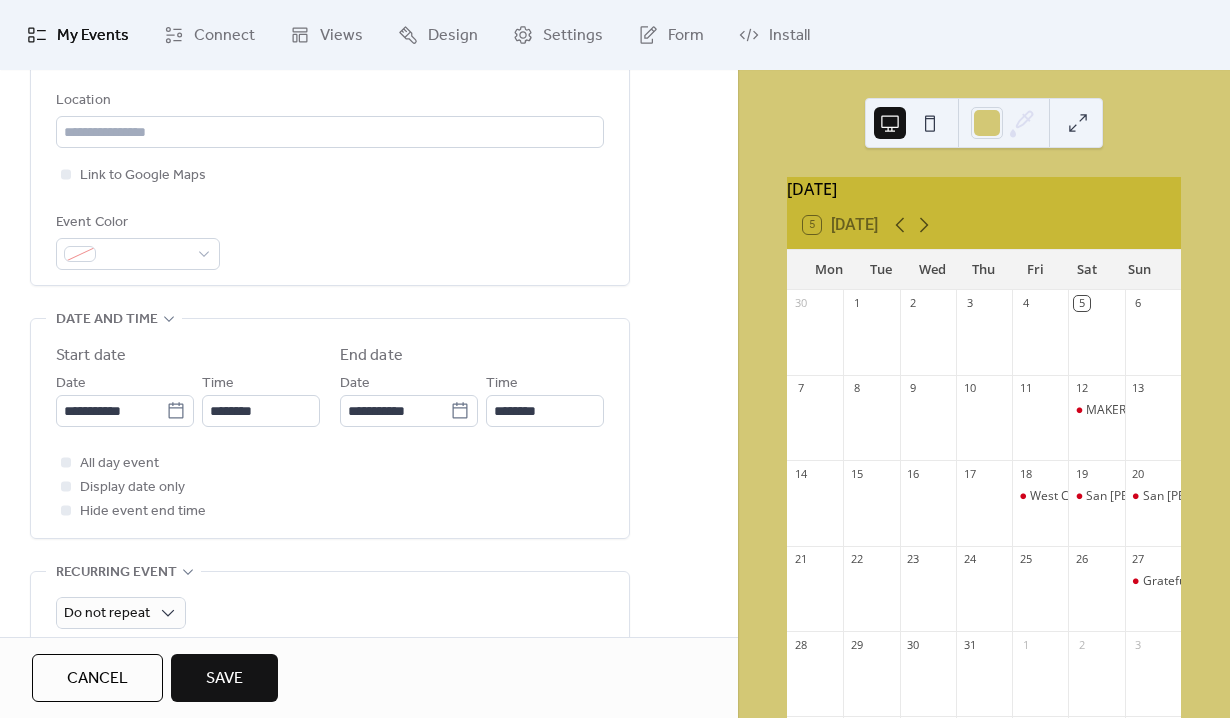 click on "End date" at bounding box center [472, 356] 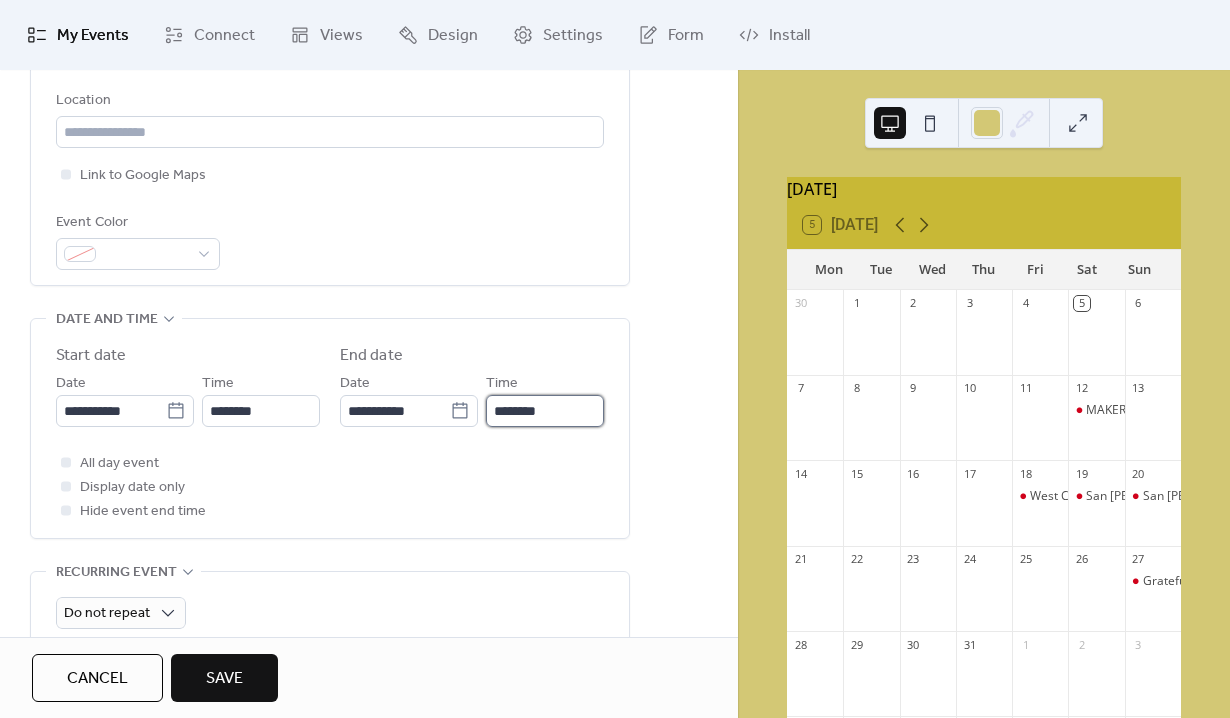 click on "********" at bounding box center [545, 411] 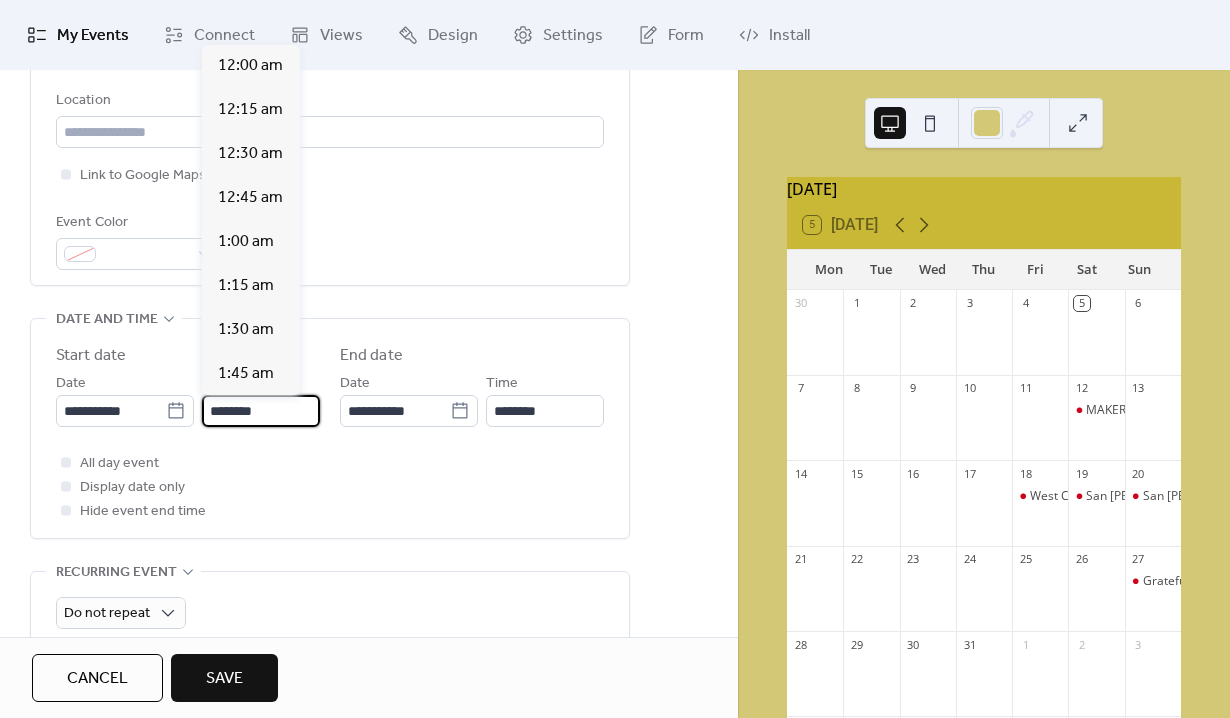 click on "********" at bounding box center [261, 411] 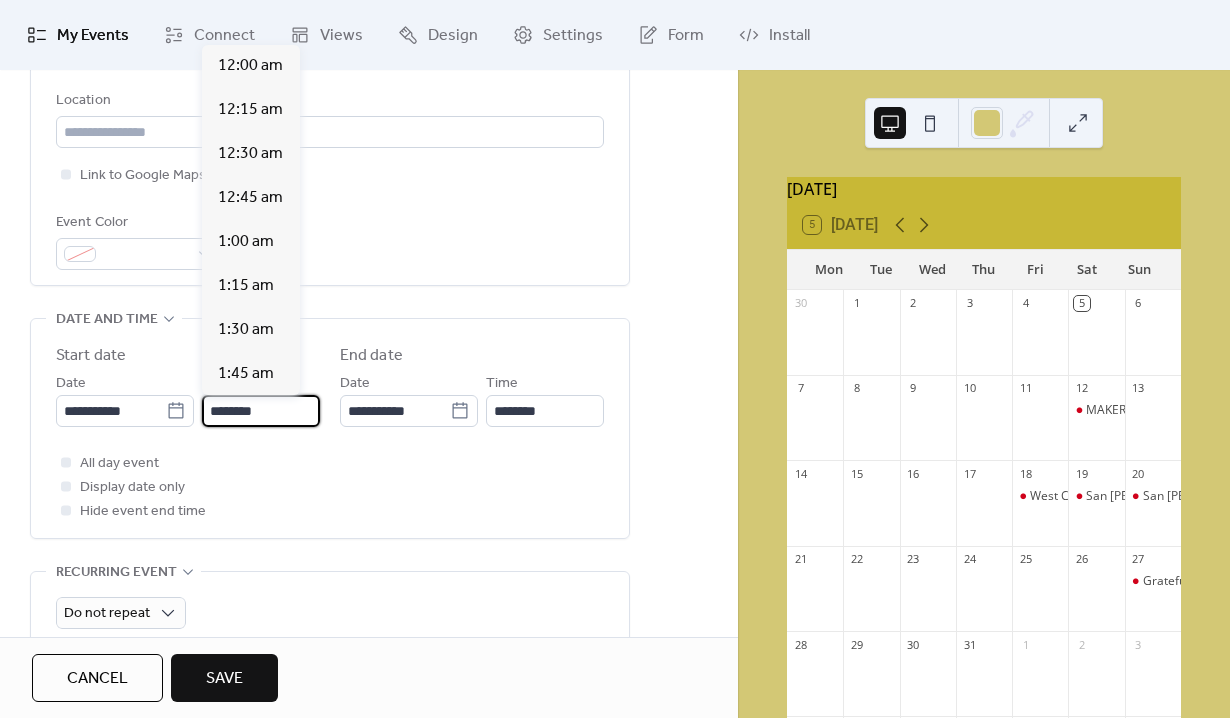 scroll, scrollTop: 3872, scrollLeft: 0, axis: vertical 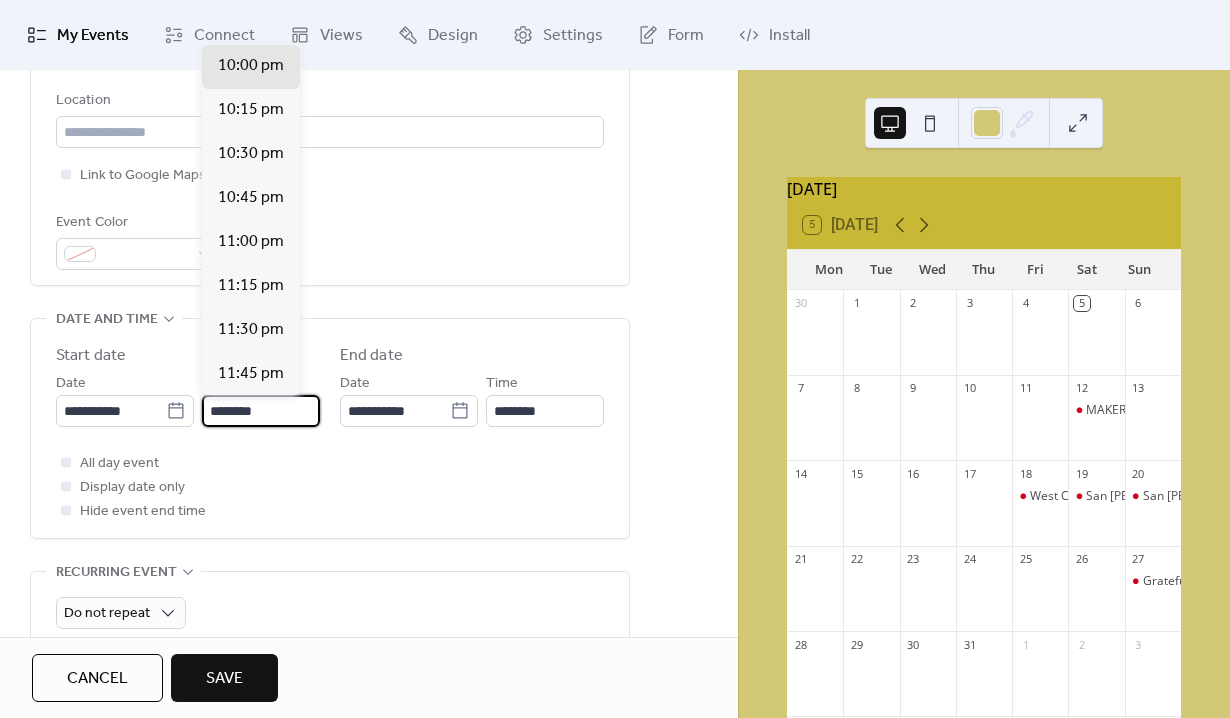 drag, startPoint x: 246, startPoint y: 407, endPoint x: 274, endPoint y: 410, distance: 28.160255 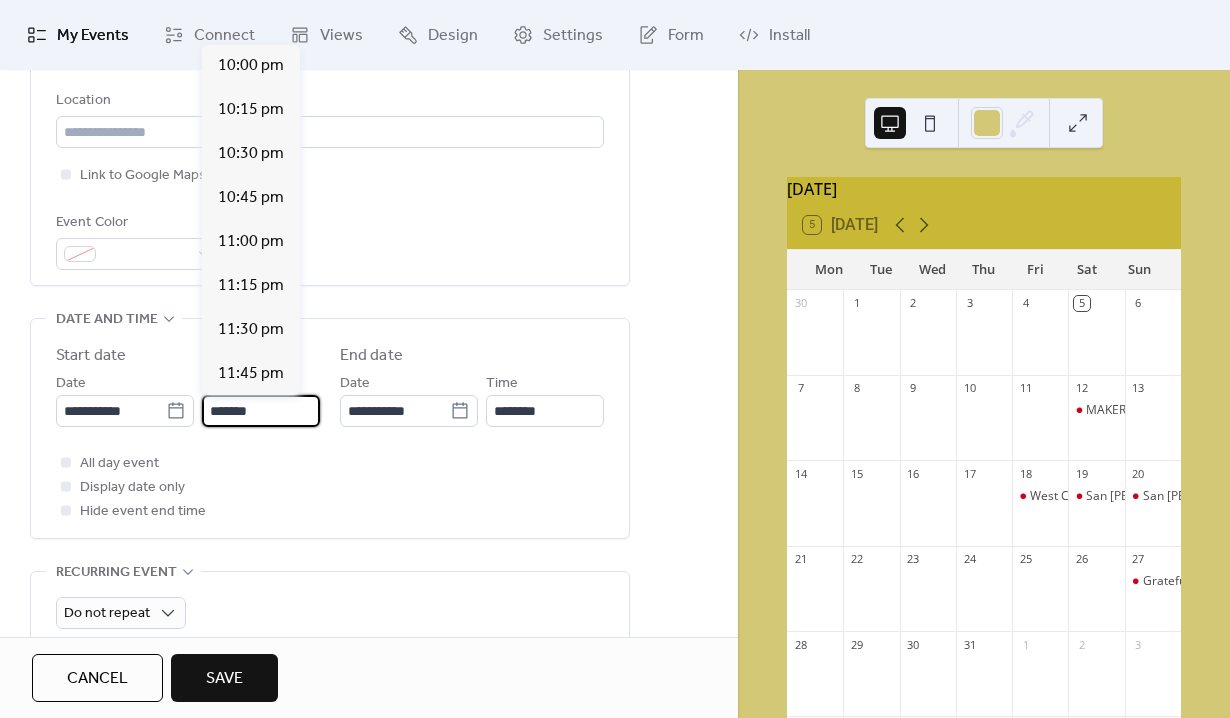 scroll, scrollTop: 1760, scrollLeft: 0, axis: vertical 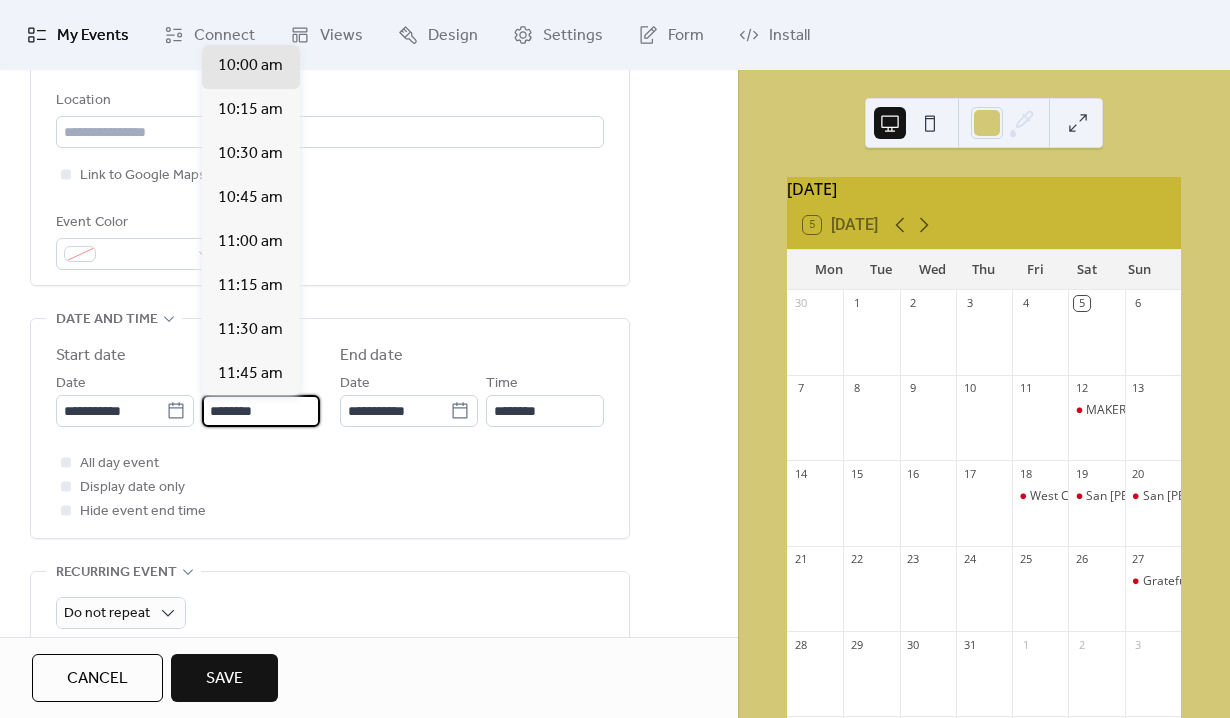type on "********" 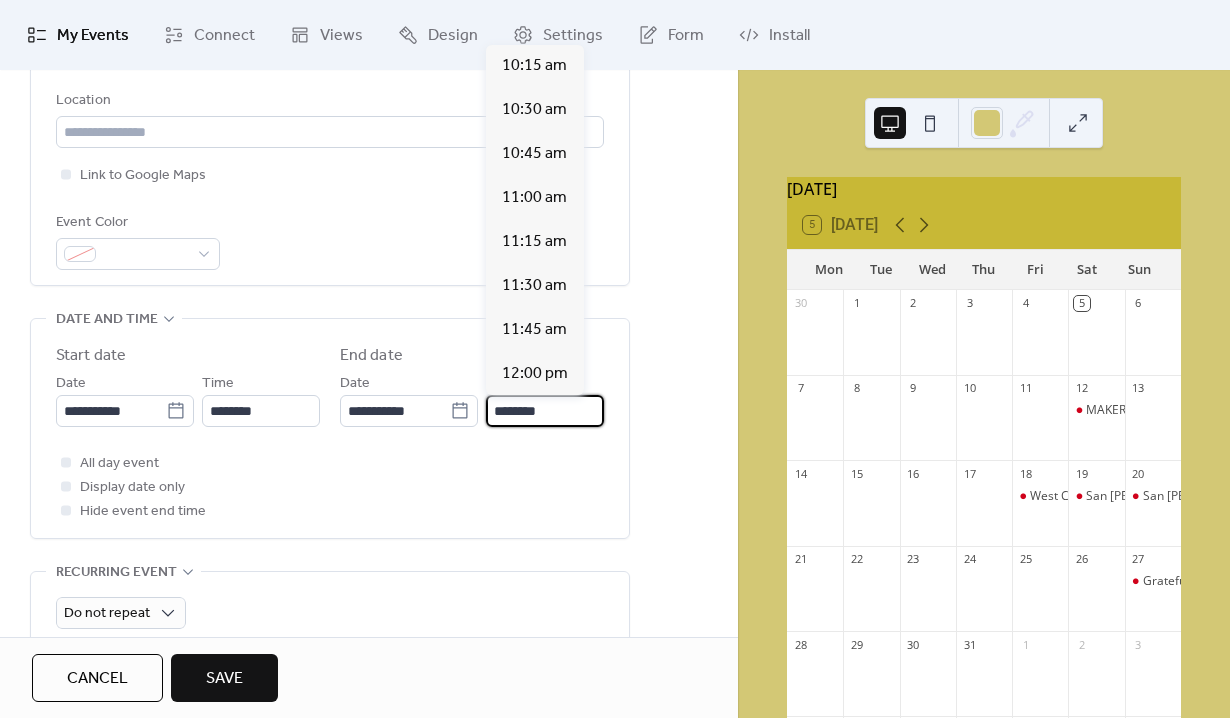 scroll, scrollTop: 0, scrollLeft: 0, axis: both 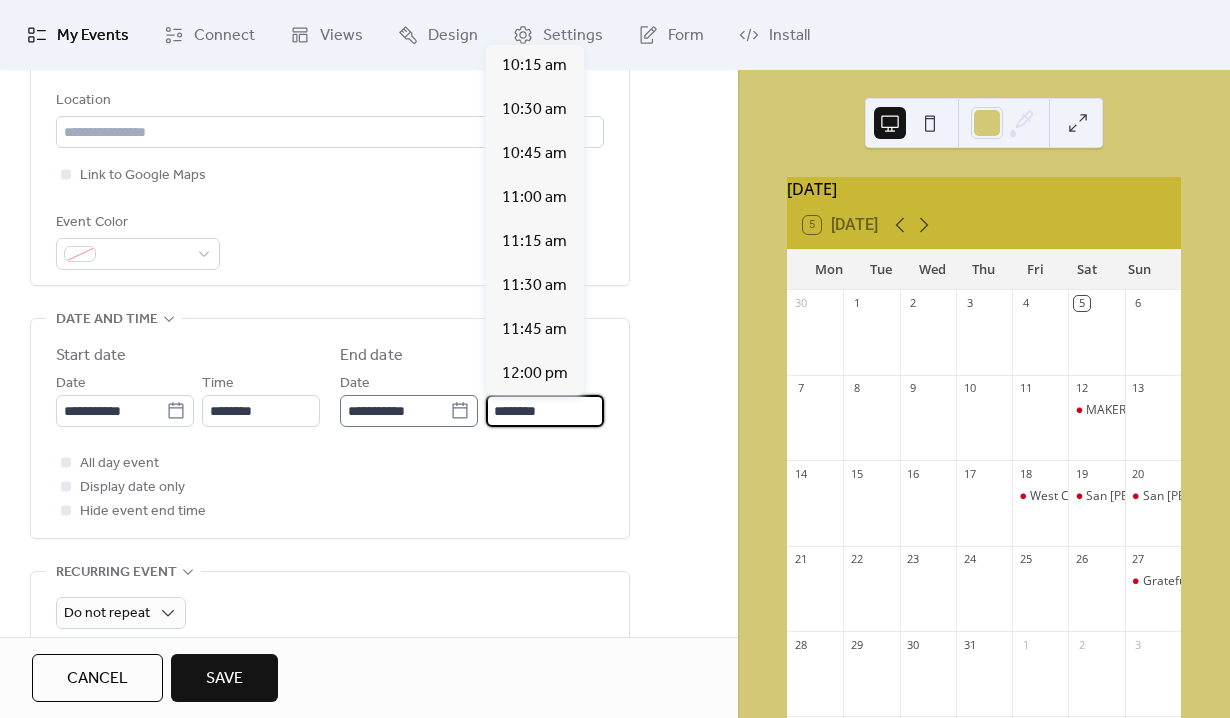 drag, startPoint x: 554, startPoint y: 413, endPoint x: 476, endPoint y: 407, distance: 78.23043 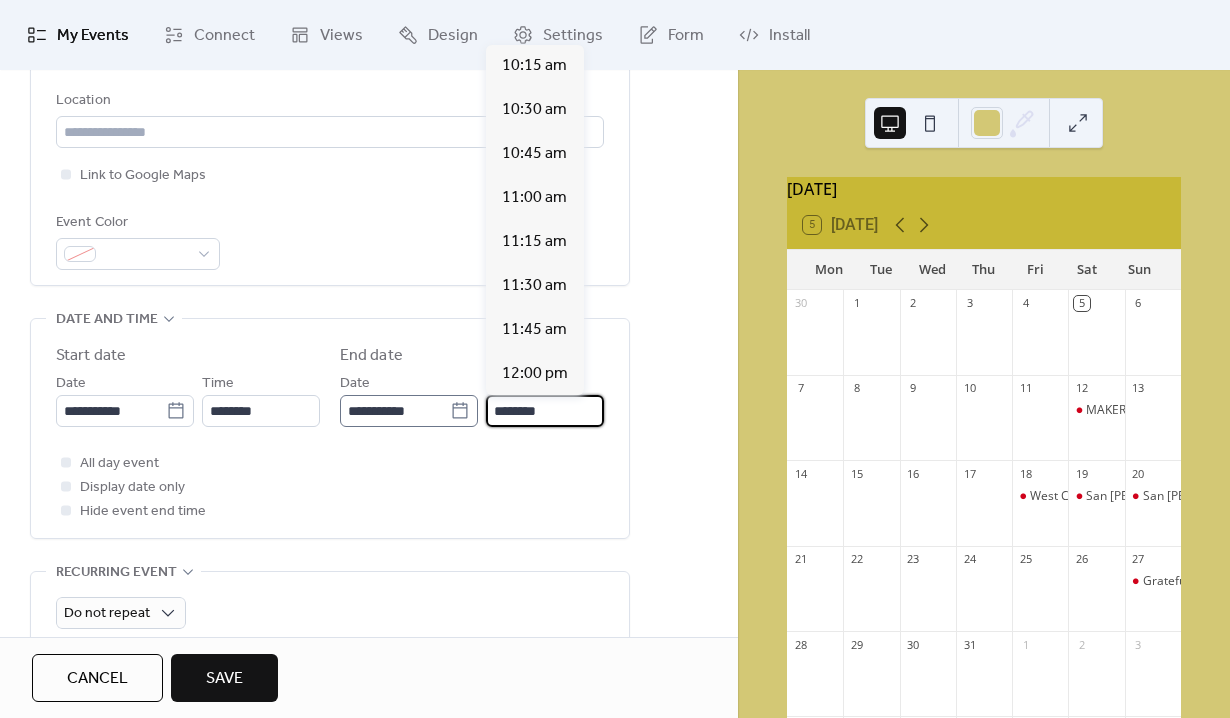 click on "**********" at bounding box center [472, 399] 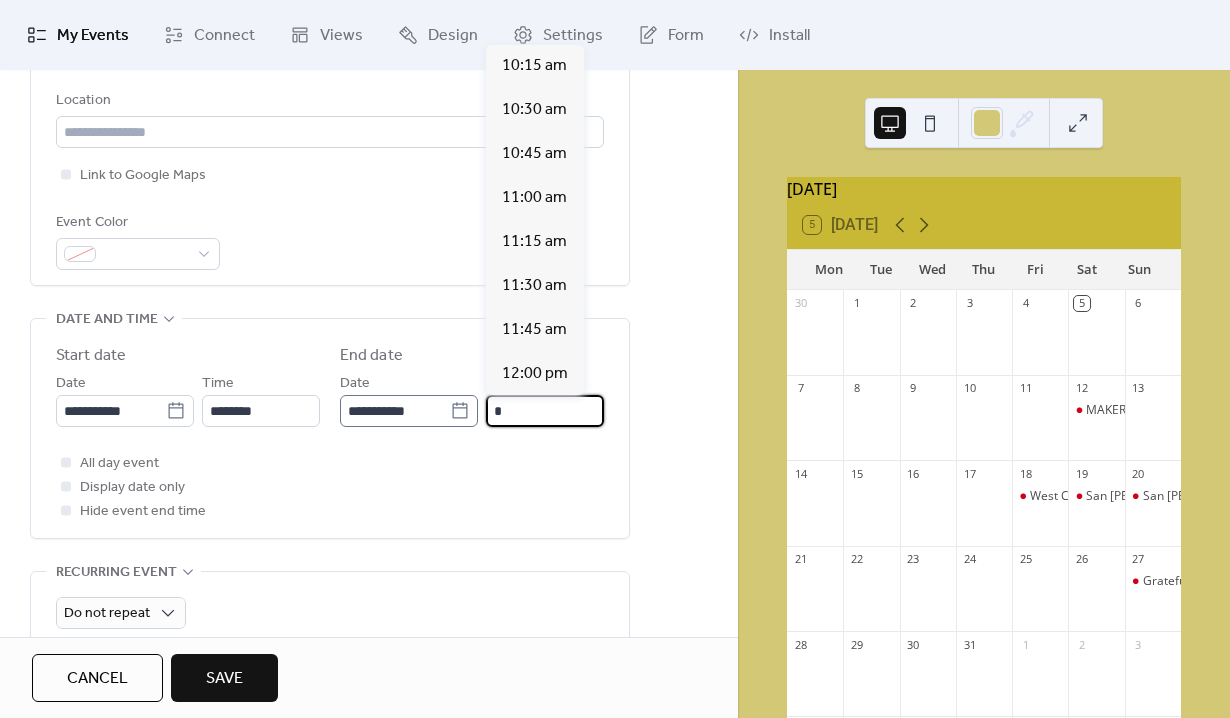 scroll, scrollTop: 1364, scrollLeft: 0, axis: vertical 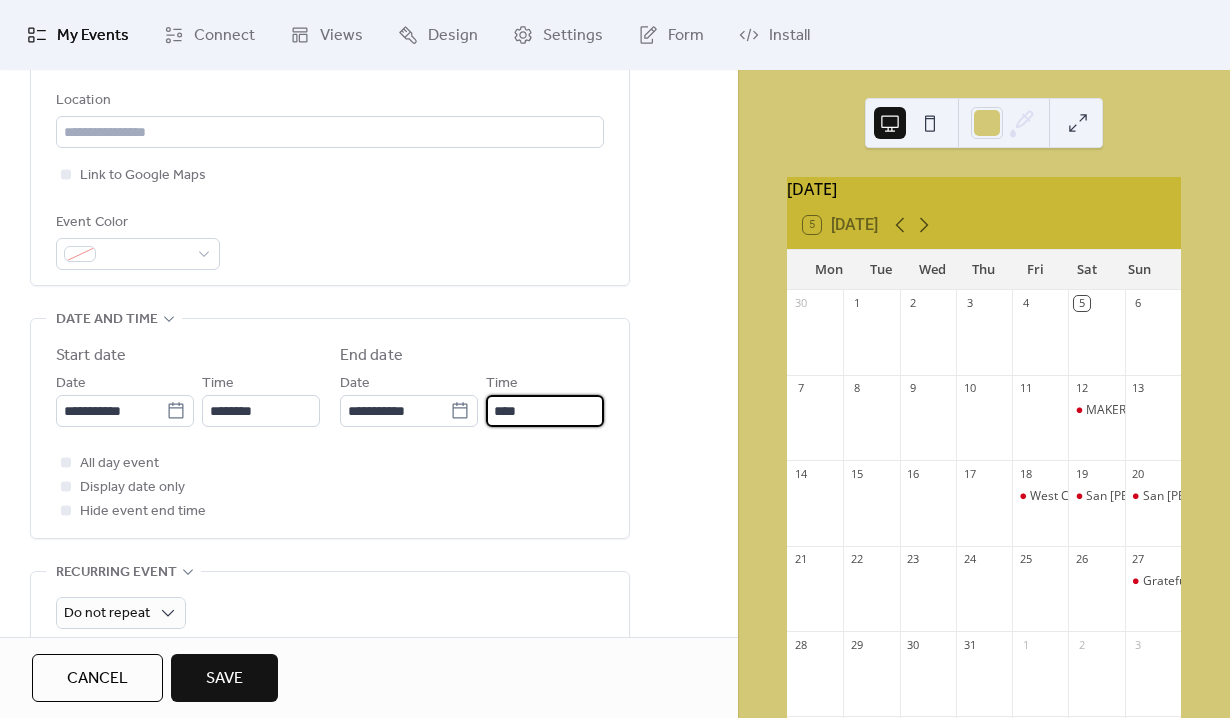 type on "*******" 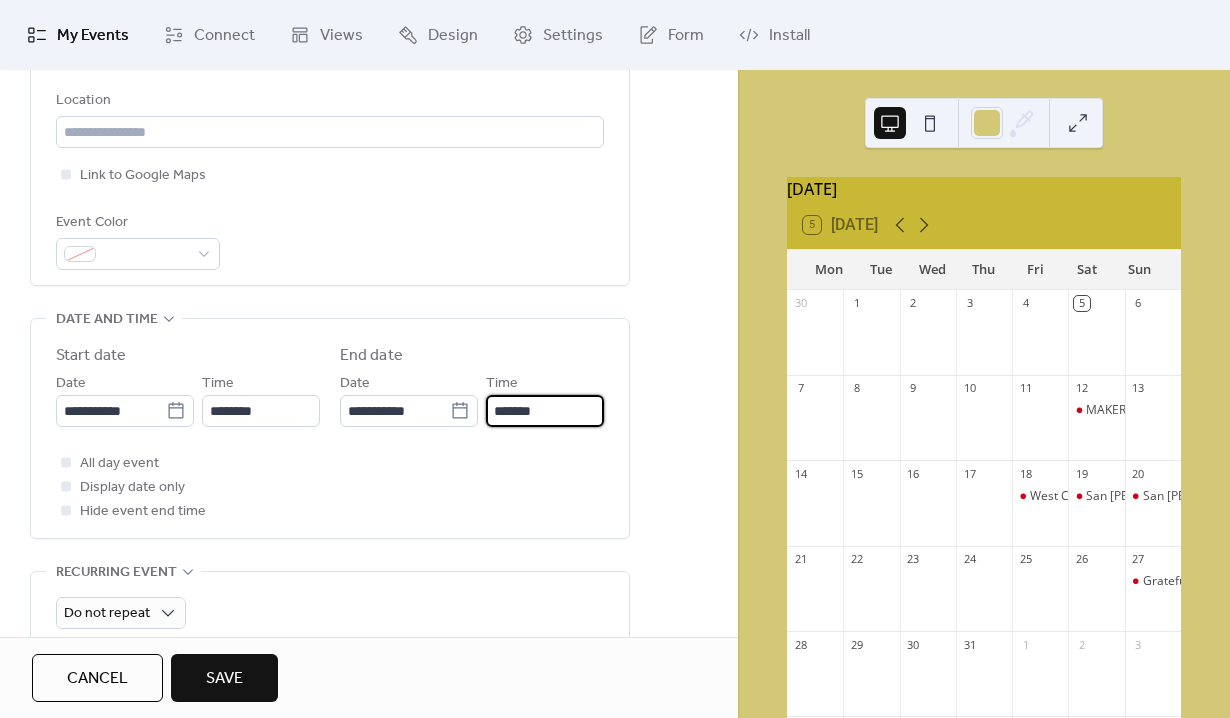 click on "All day event Display date only Hide event end time" at bounding box center (330, 487) 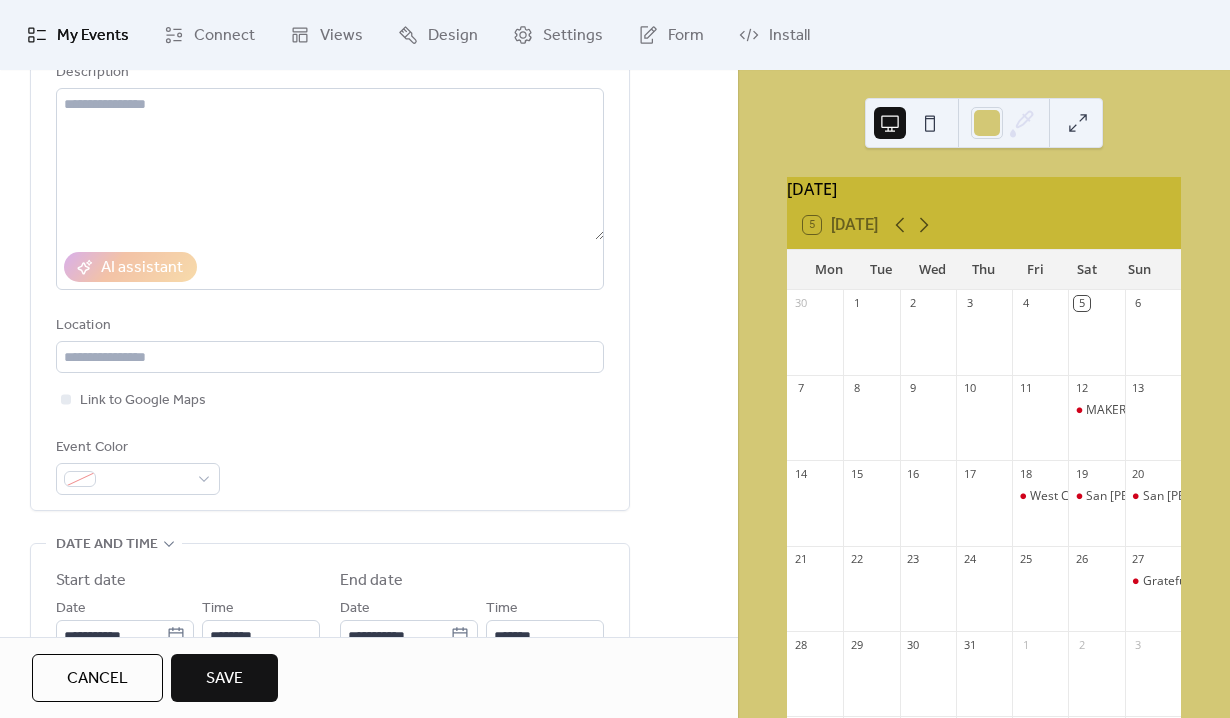 scroll, scrollTop: 194, scrollLeft: 0, axis: vertical 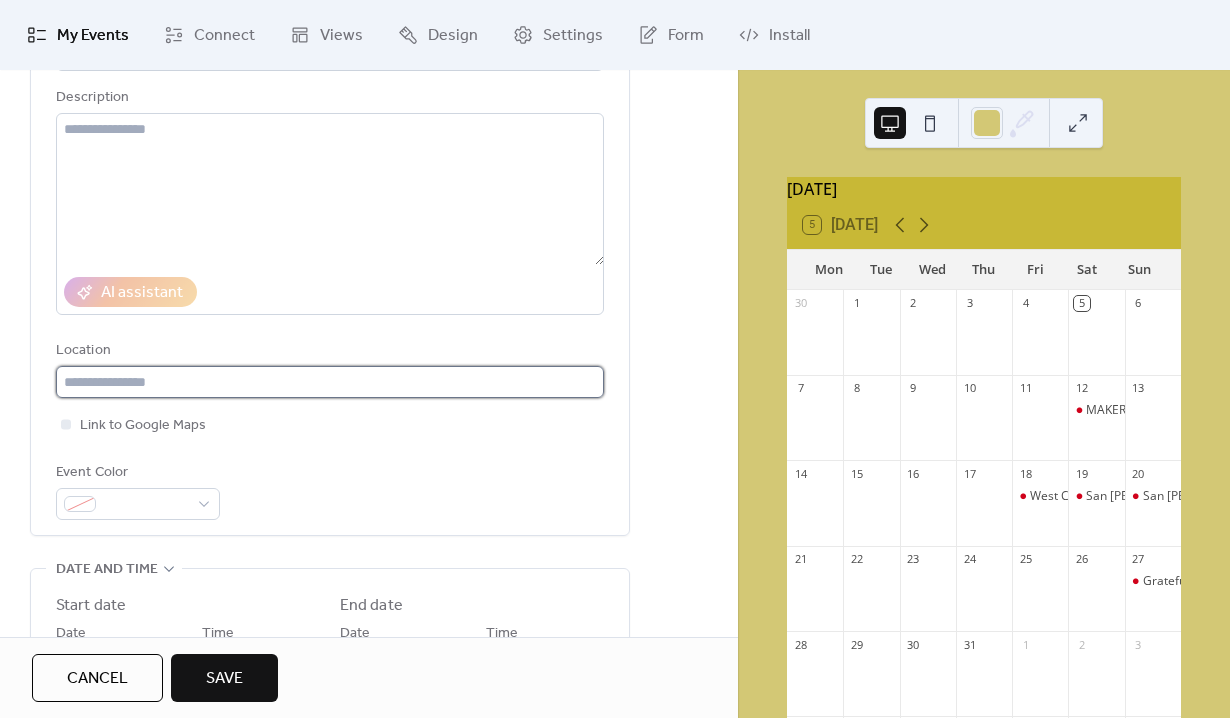 click at bounding box center (330, 382) 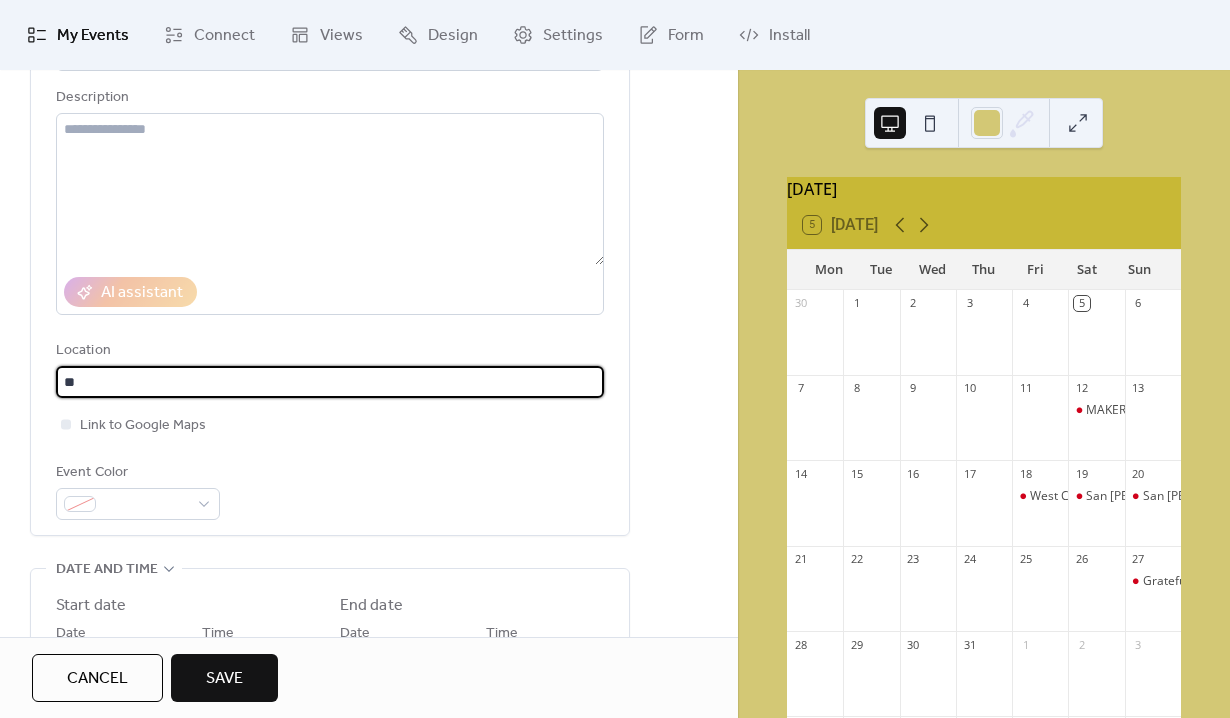 type on "*" 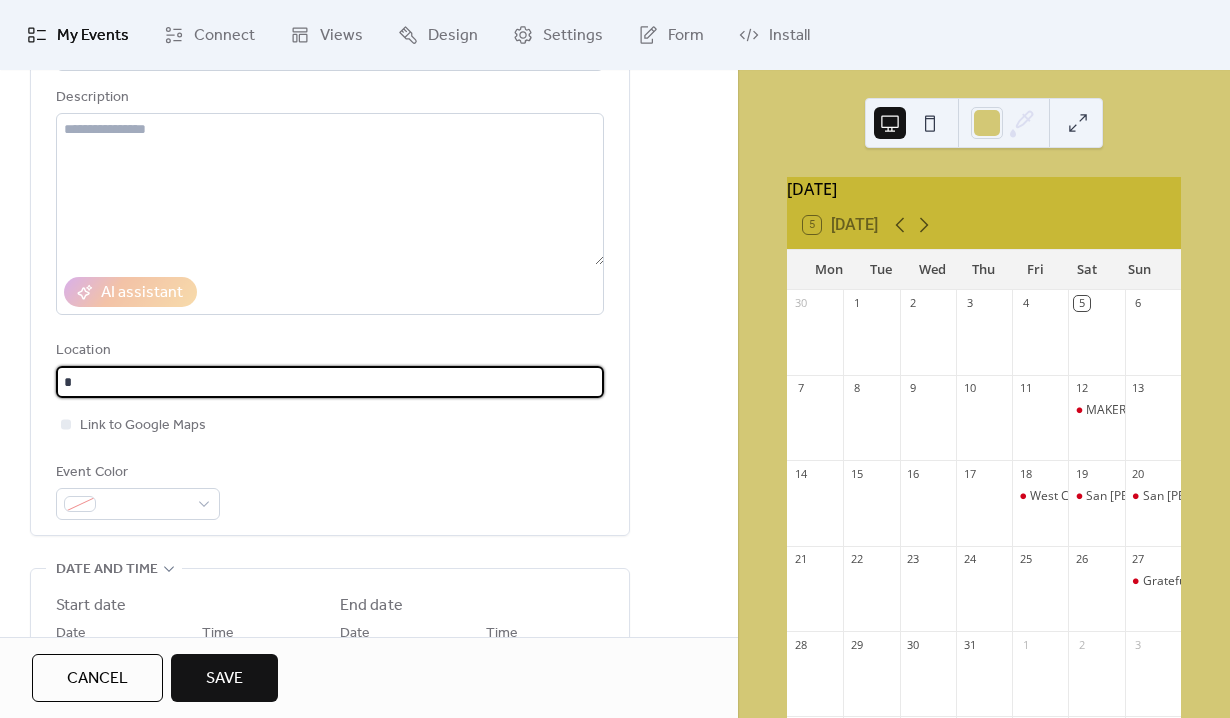type 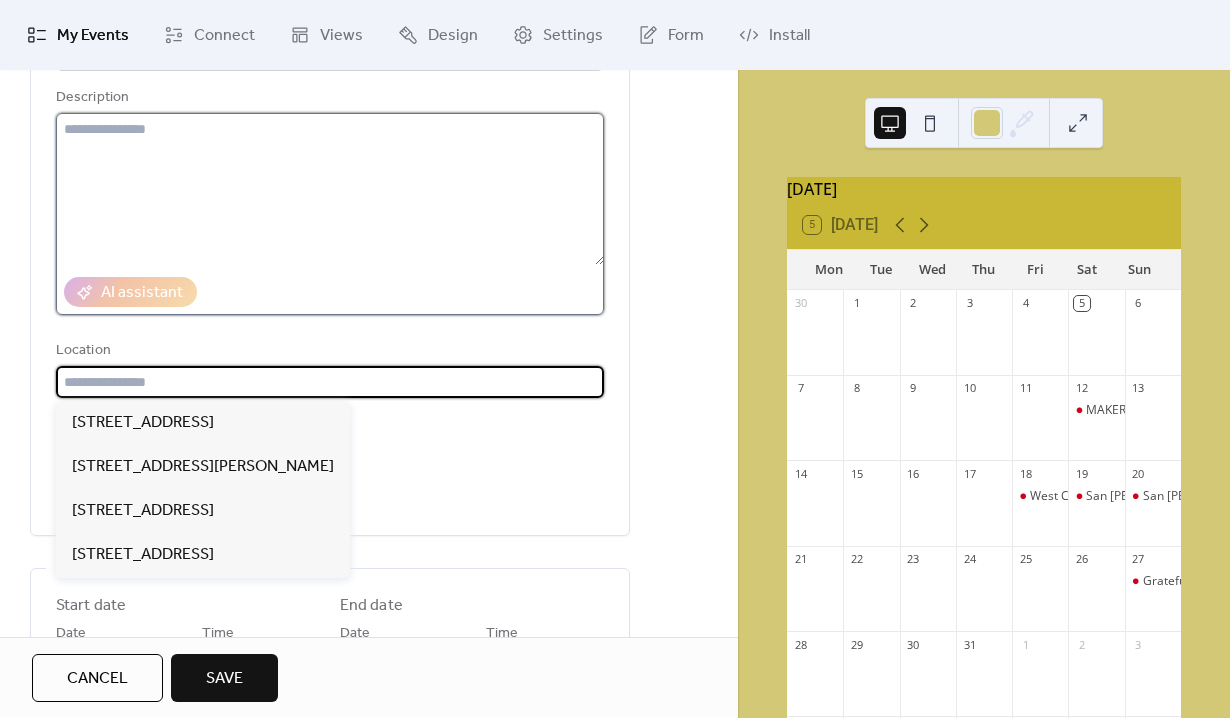 click at bounding box center (330, 189) 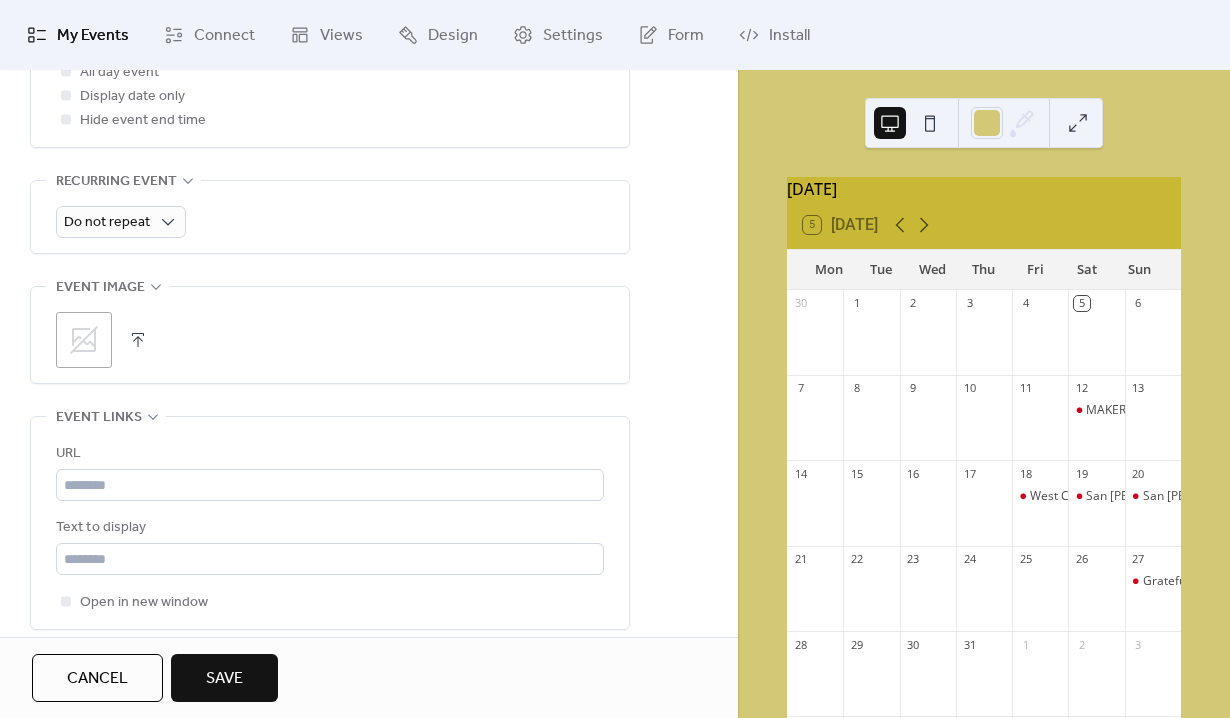 scroll, scrollTop: 838, scrollLeft: 0, axis: vertical 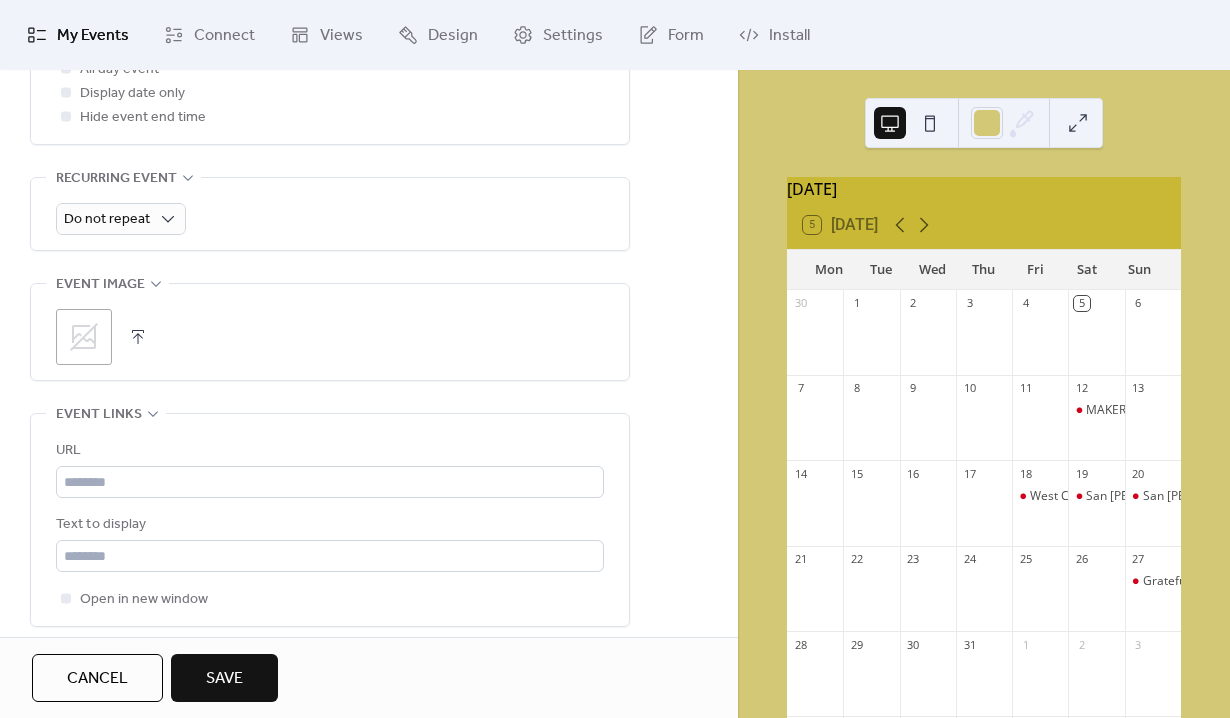 type on "**********" 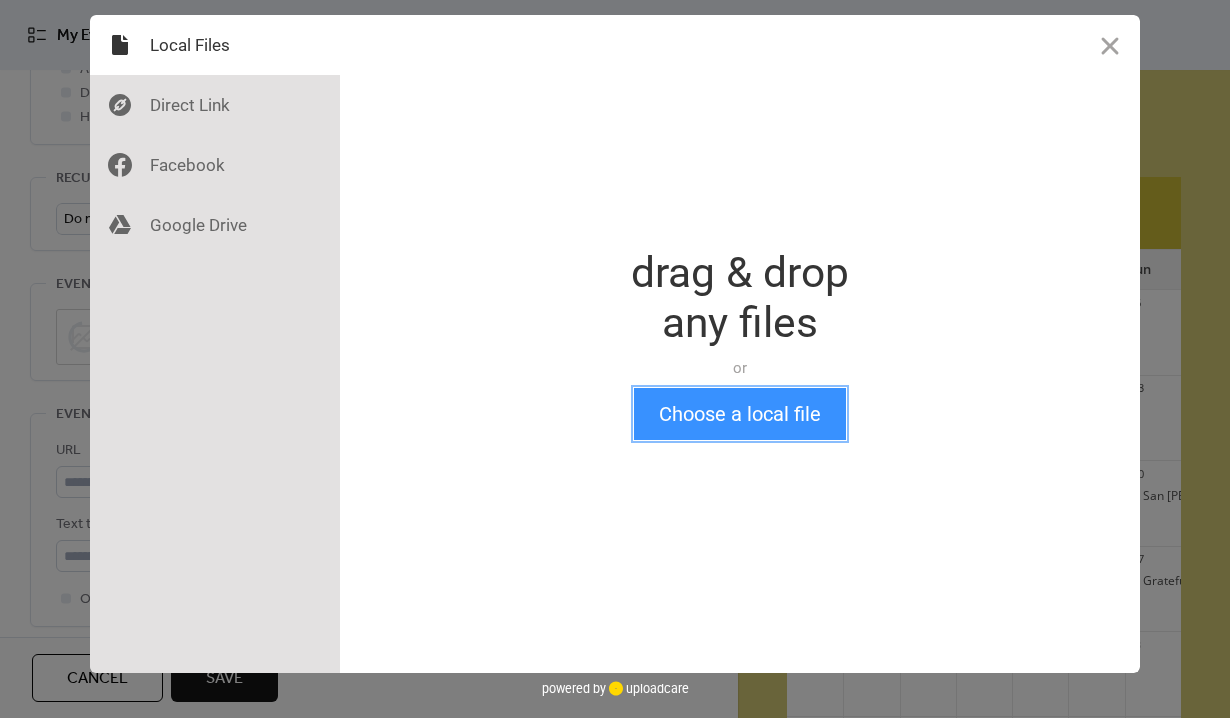 click on "Choose a local file" at bounding box center [740, 414] 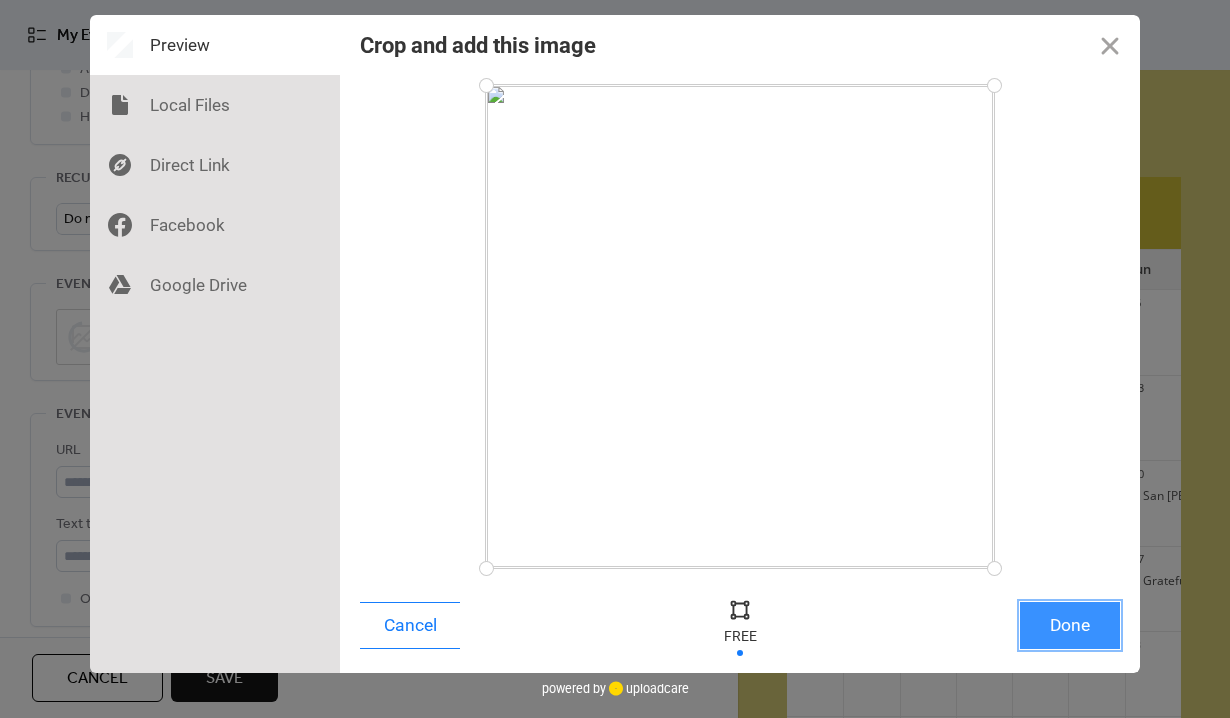 click on "Done" at bounding box center (1070, 625) 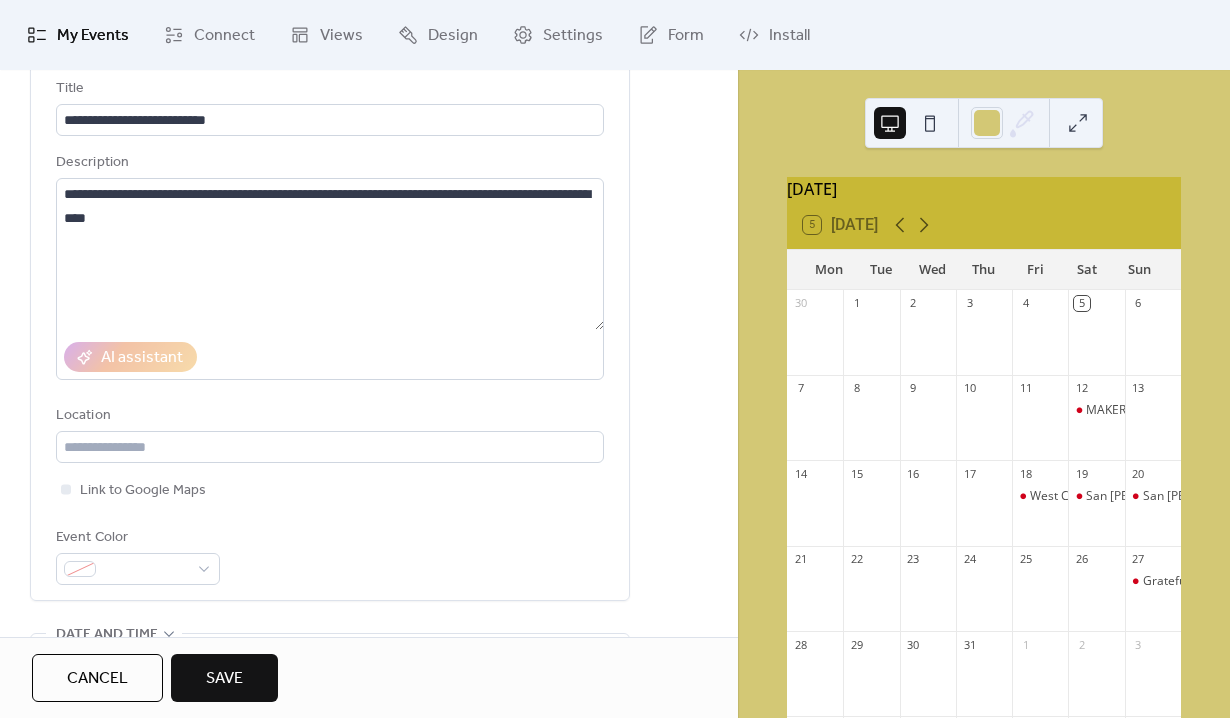 scroll, scrollTop: 0, scrollLeft: 0, axis: both 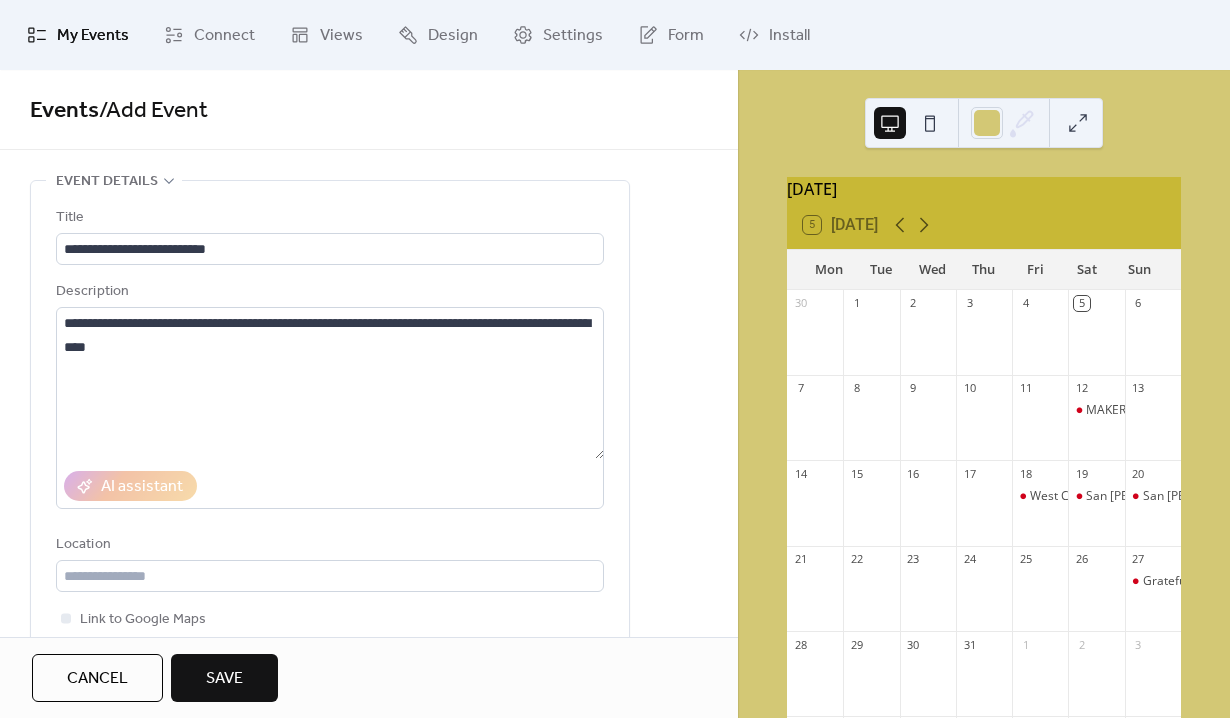 click on "Save" at bounding box center (224, 679) 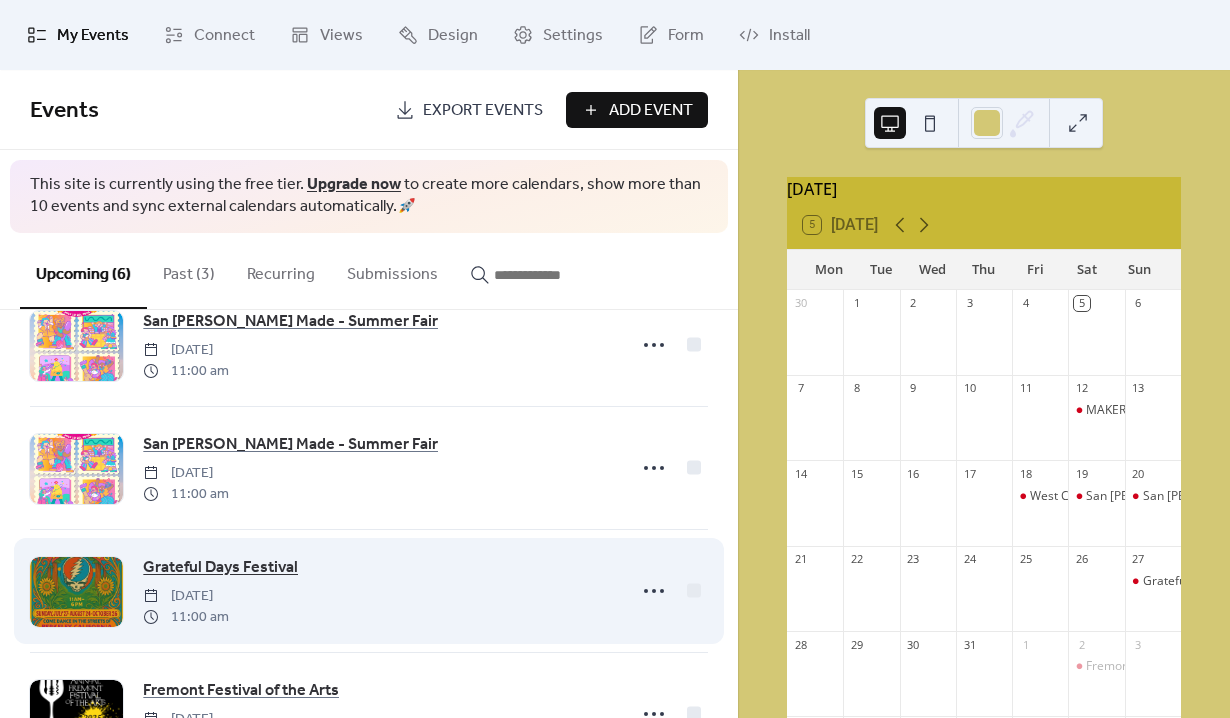 scroll, scrollTop: 392, scrollLeft: 0, axis: vertical 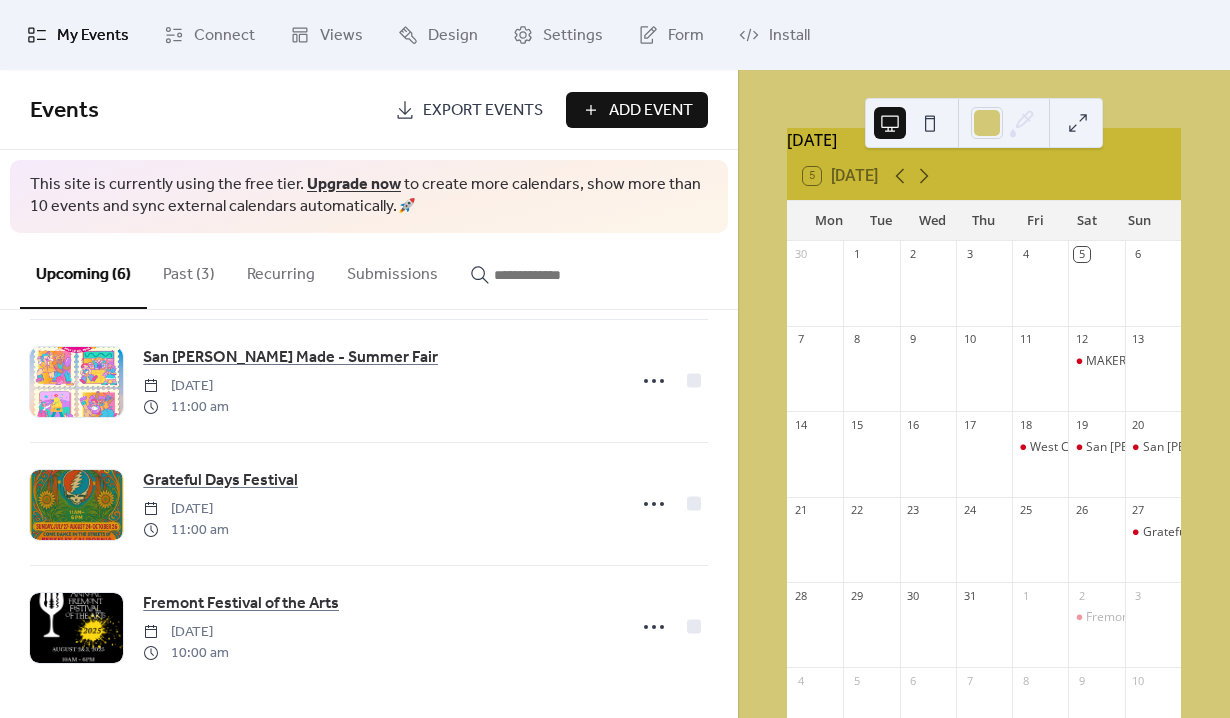 click at bounding box center [984, 464] 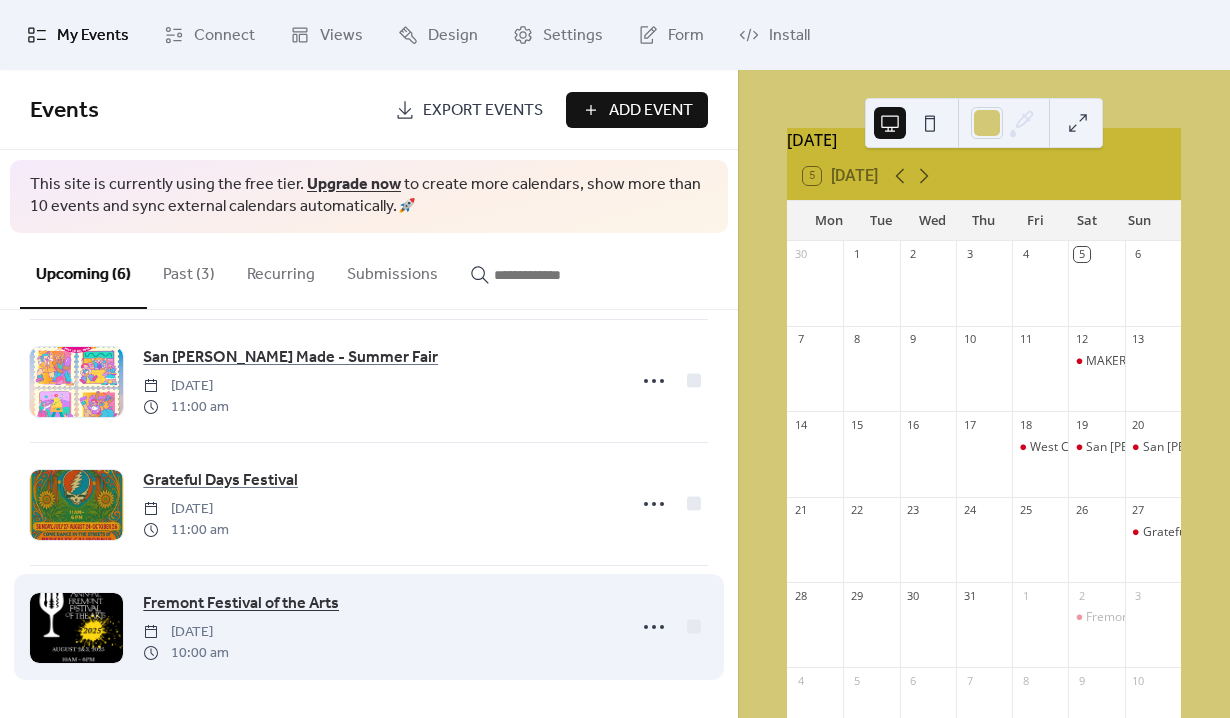 click on "Fremont Festival of the Arts" at bounding box center [241, 604] 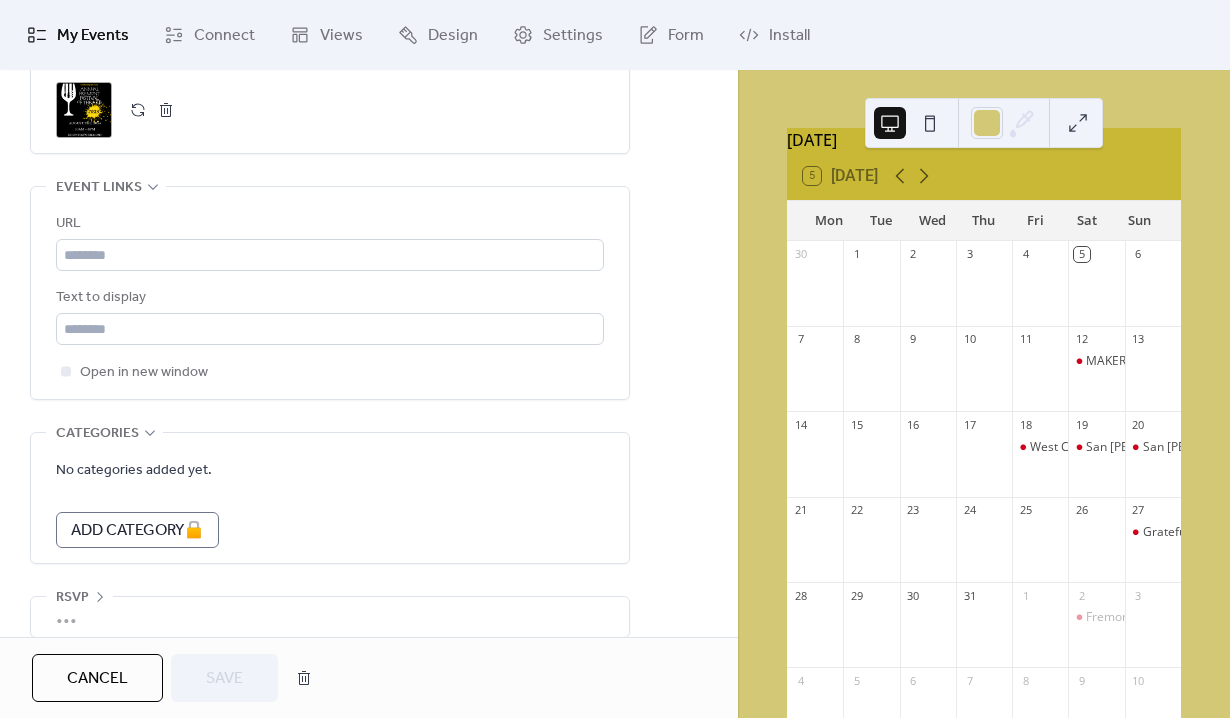 scroll, scrollTop: 0, scrollLeft: 0, axis: both 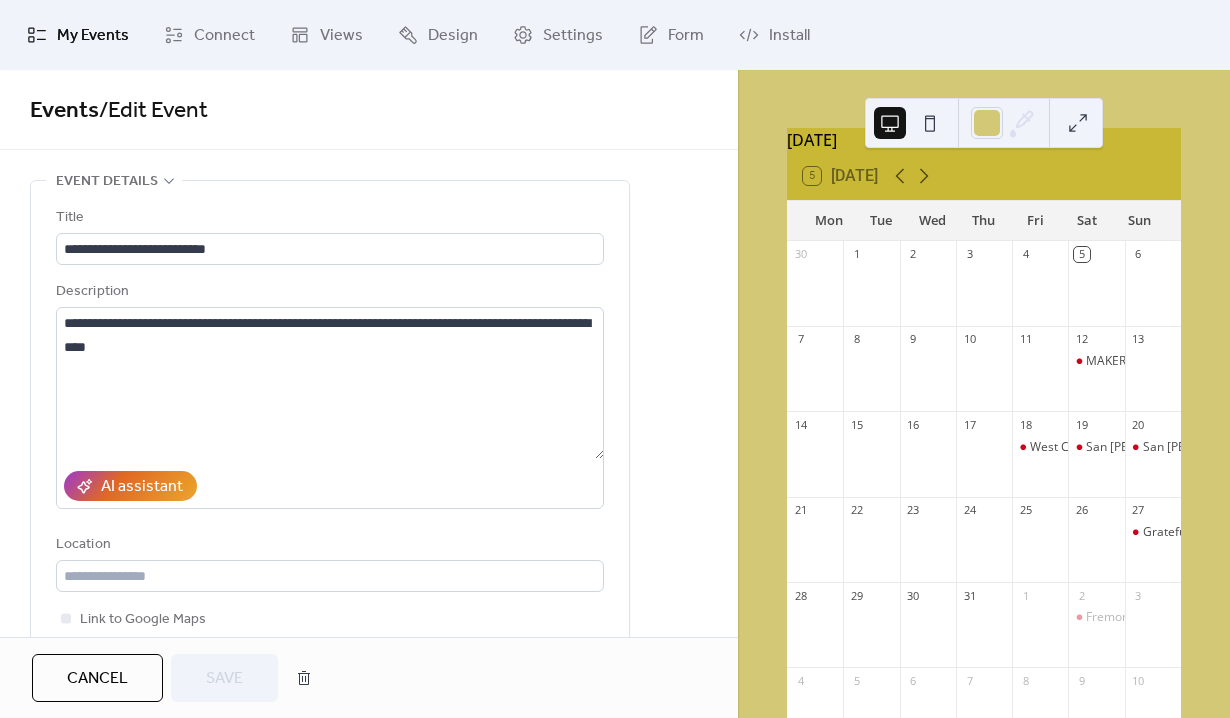drag, startPoint x: 17, startPoint y: 392, endPoint x: 29, endPoint y: 392, distance: 12 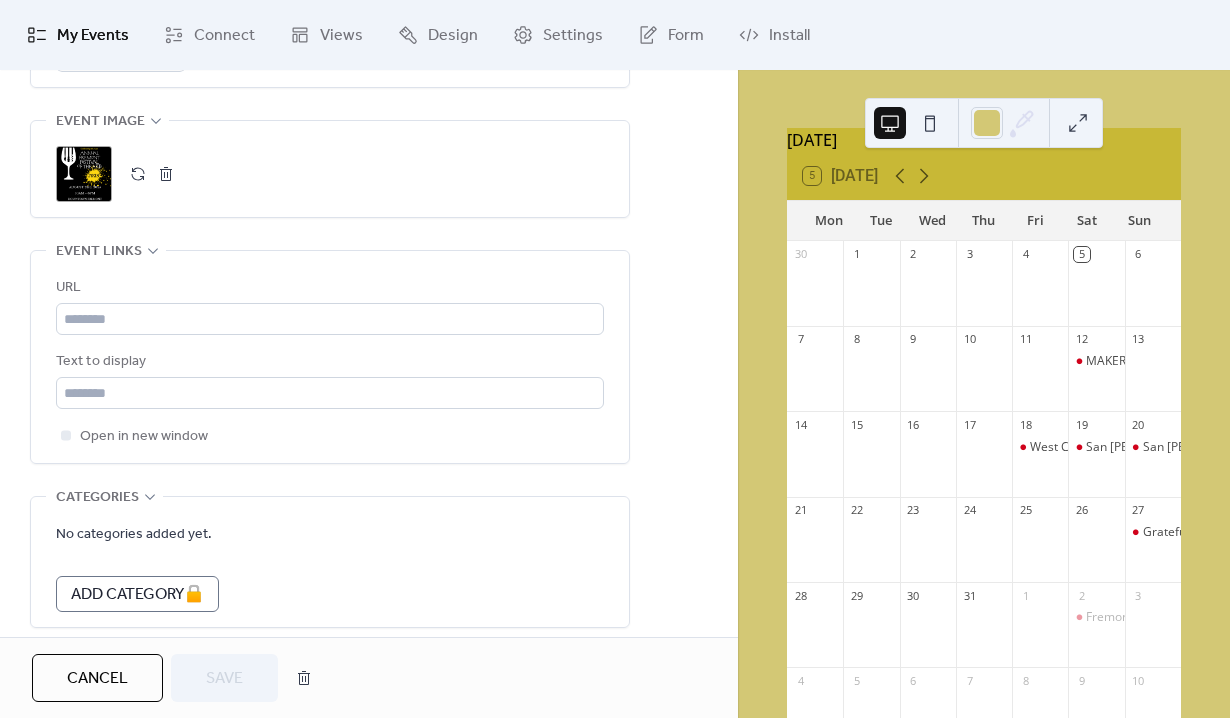 scroll, scrollTop: 1006, scrollLeft: 0, axis: vertical 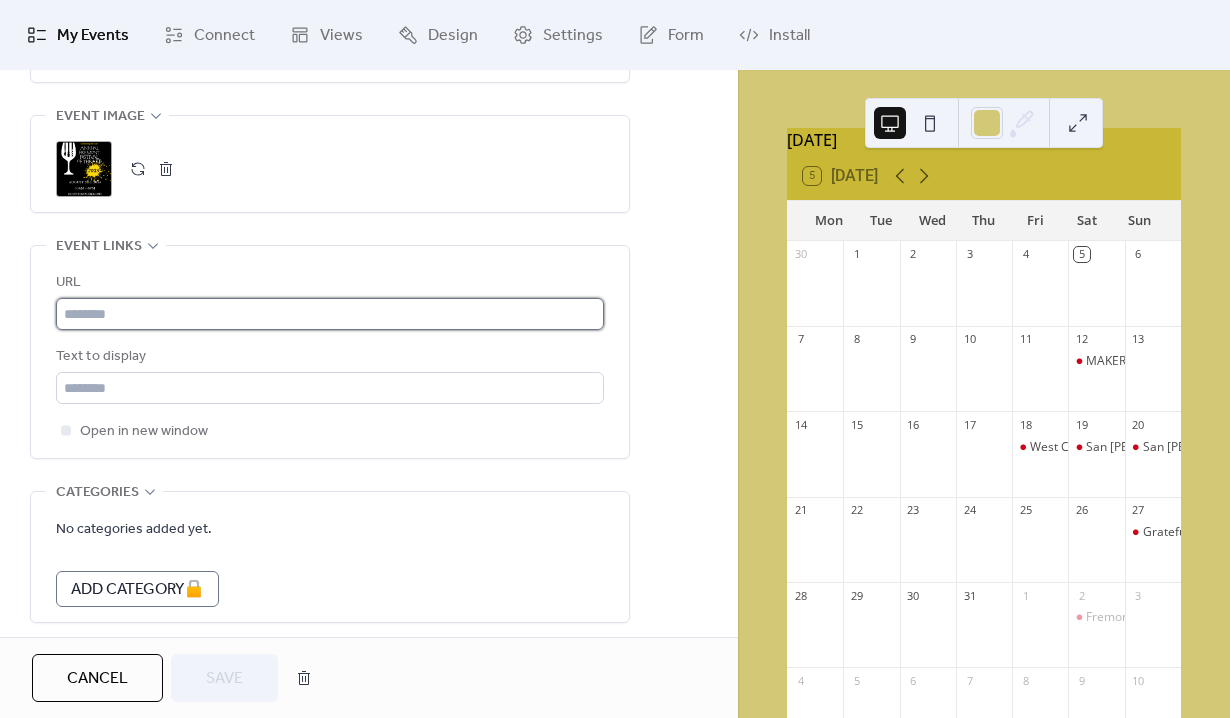 click at bounding box center (330, 314) 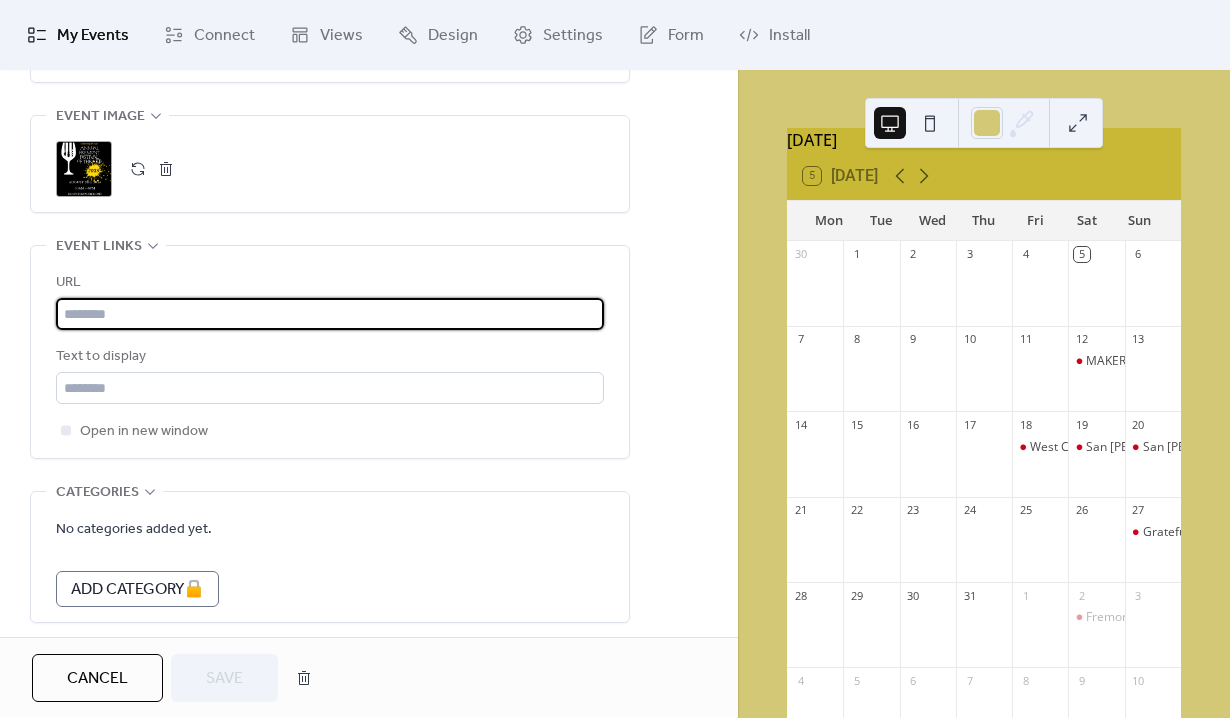 paste on "**********" 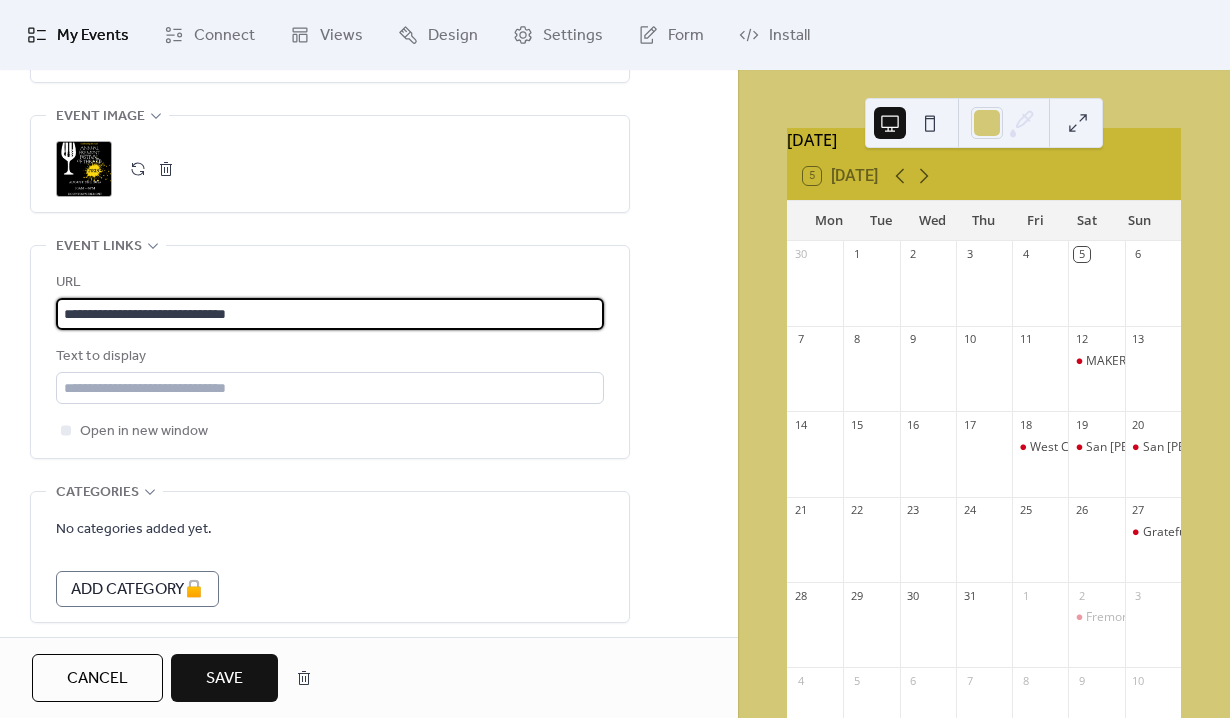 type on "**********" 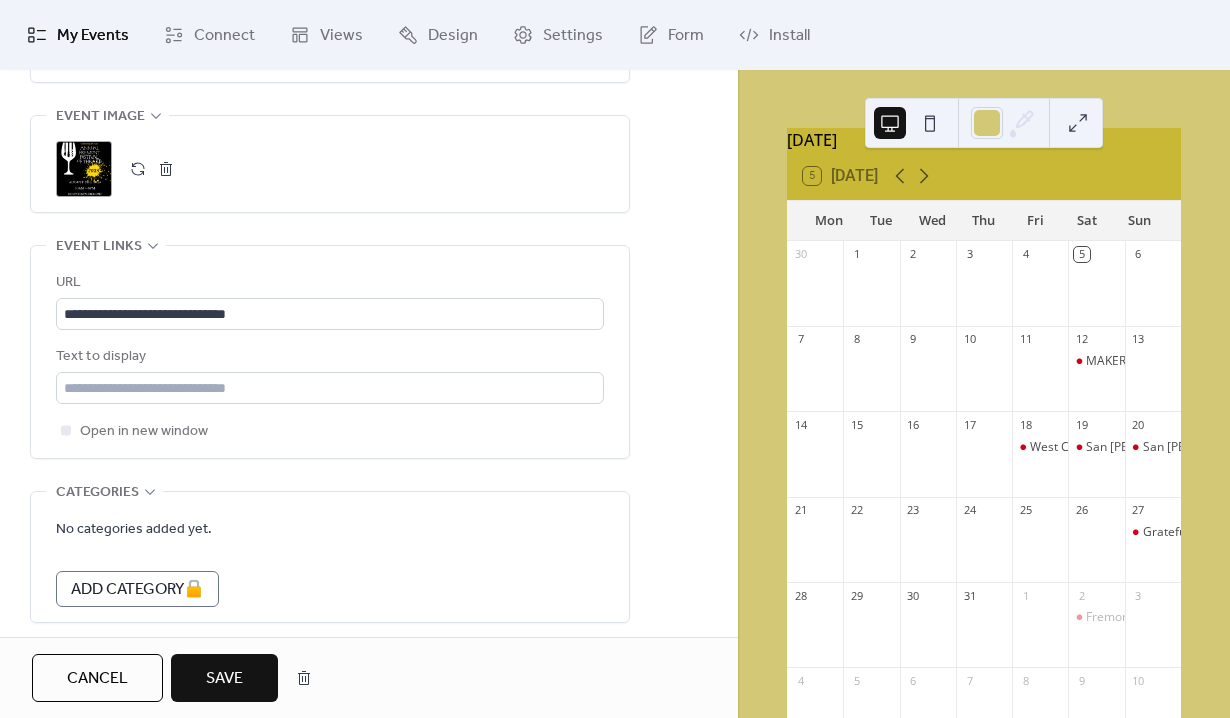 click on "Save" at bounding box center [224, 679] 